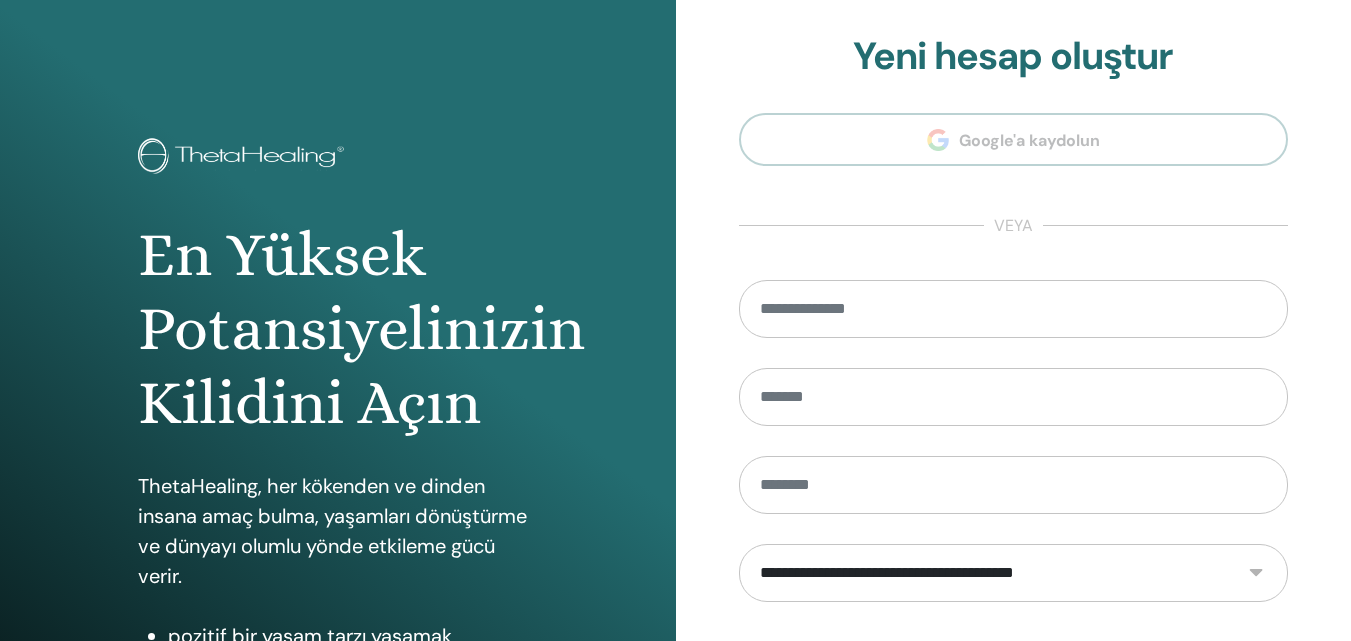 scroll, scrollTop: 0, scrollLeft: 0, axis: both 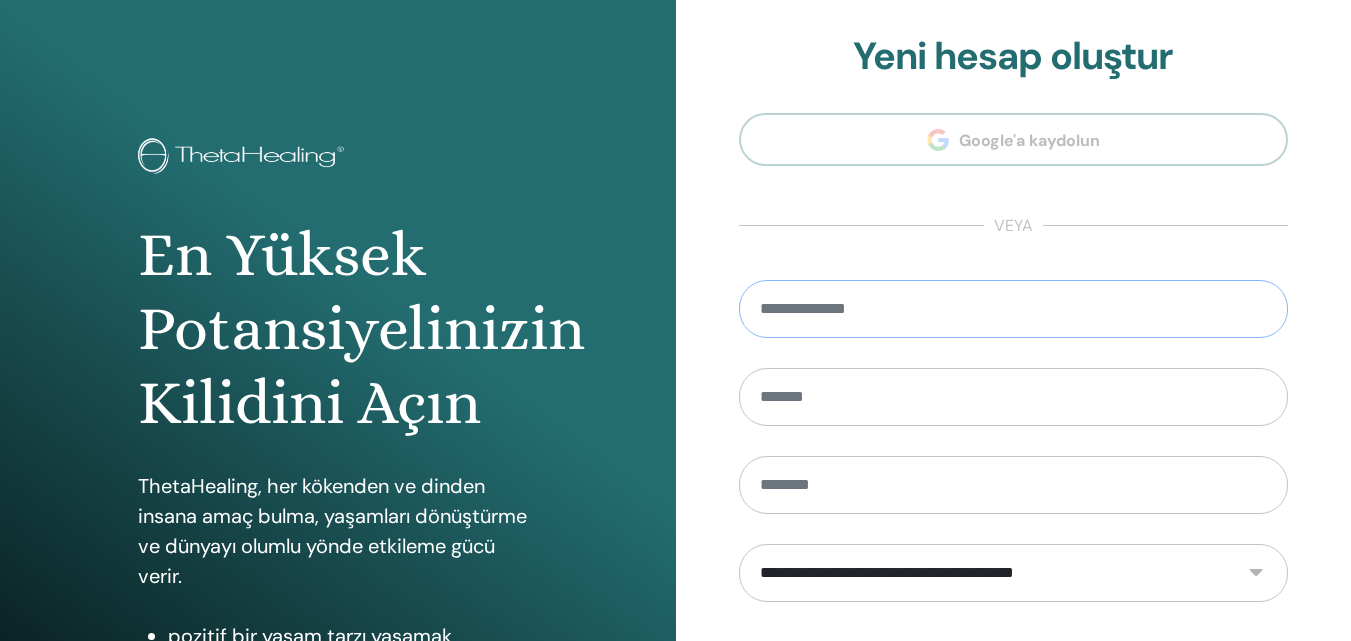 click at bounding box center [1014, 309] 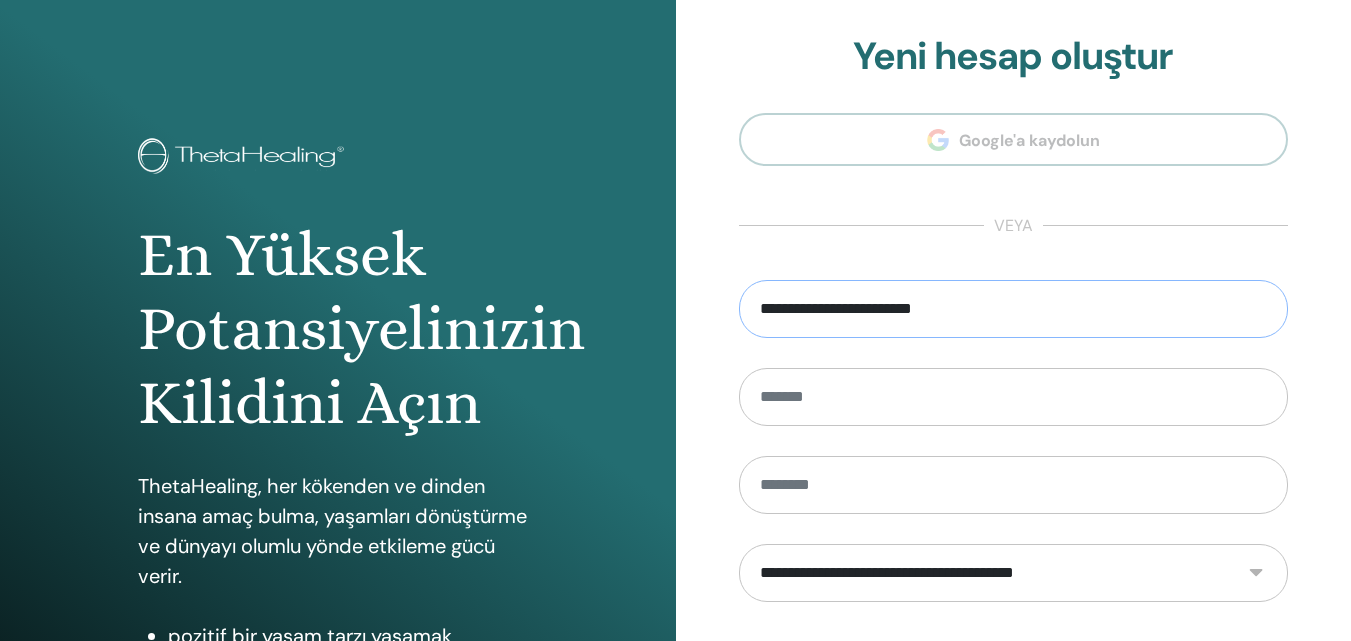 type on "**********" 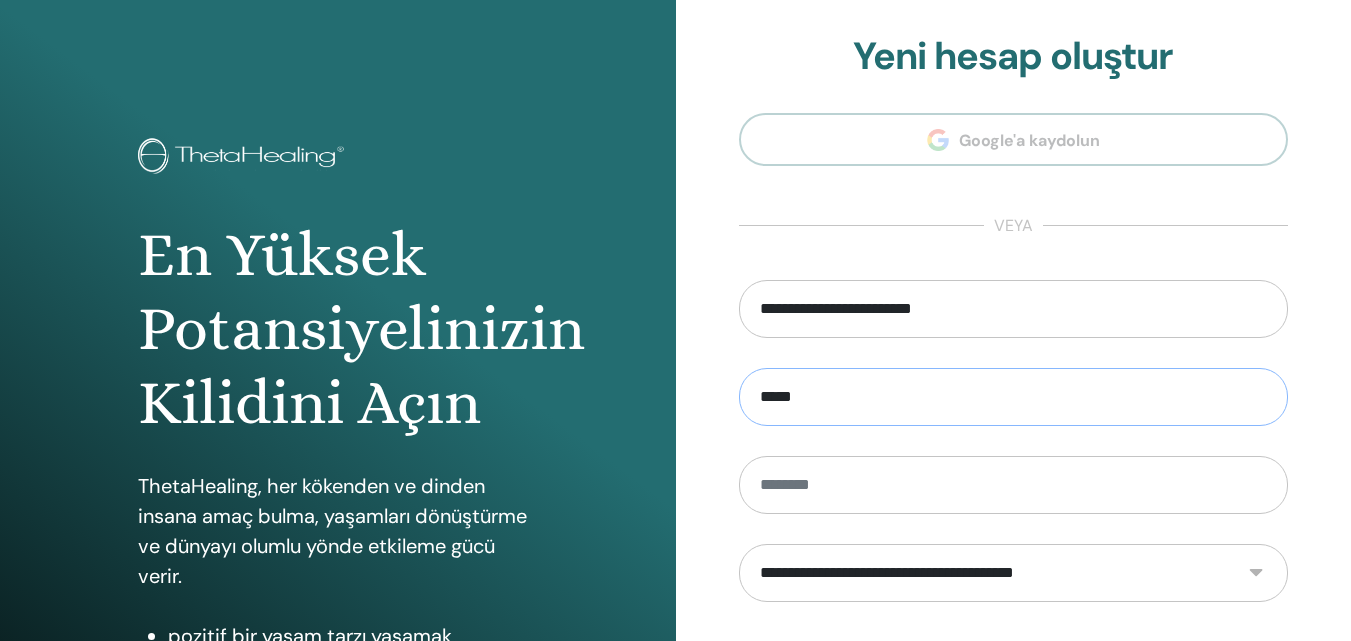 type on "*****" 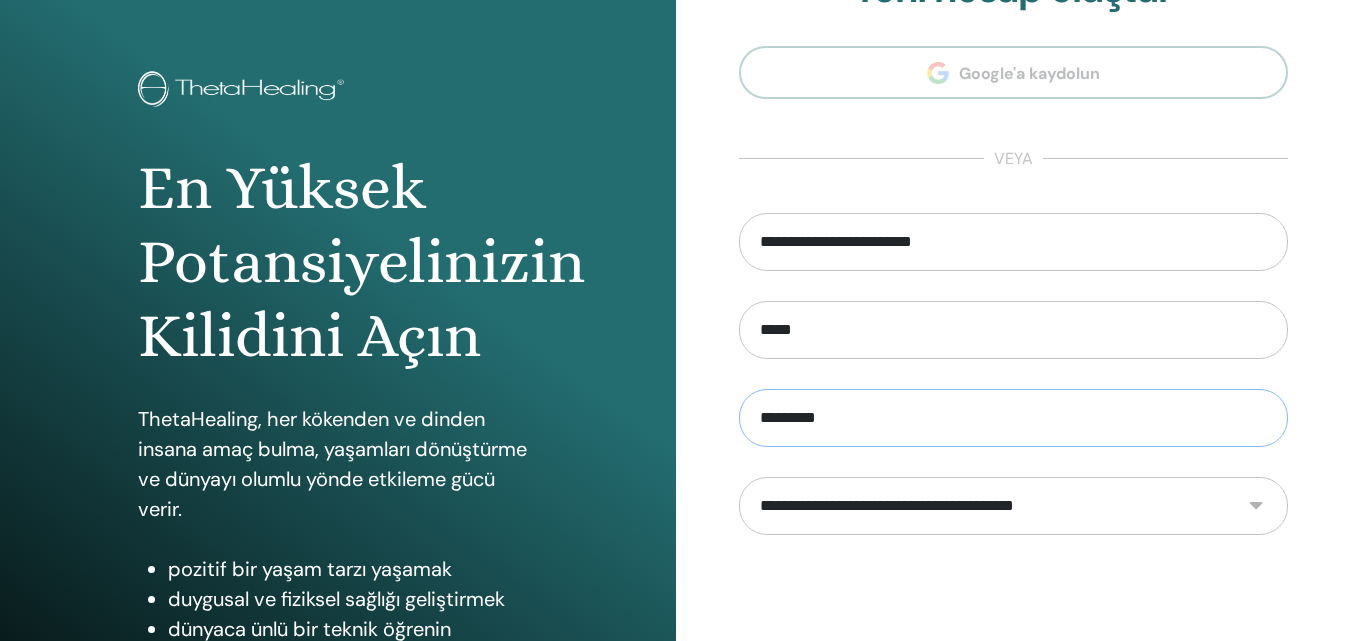 scroll, scrollTop: 100, scrollLeft: 0, axis: vertical 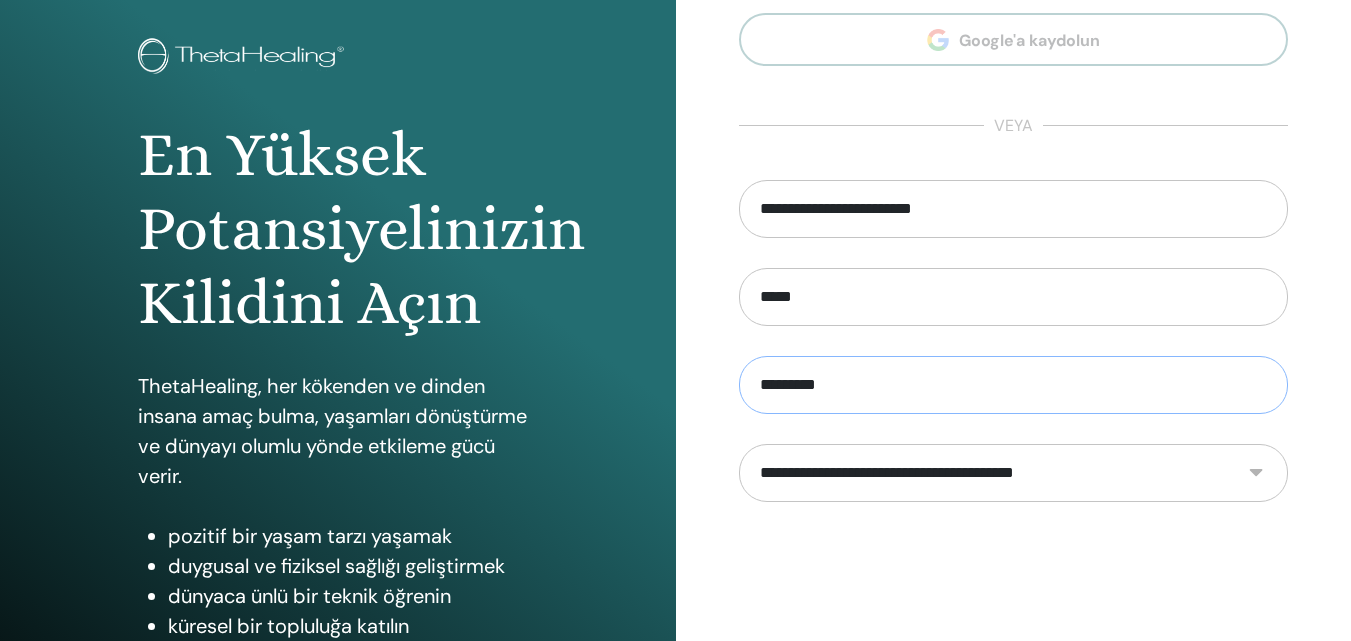type on "*********" 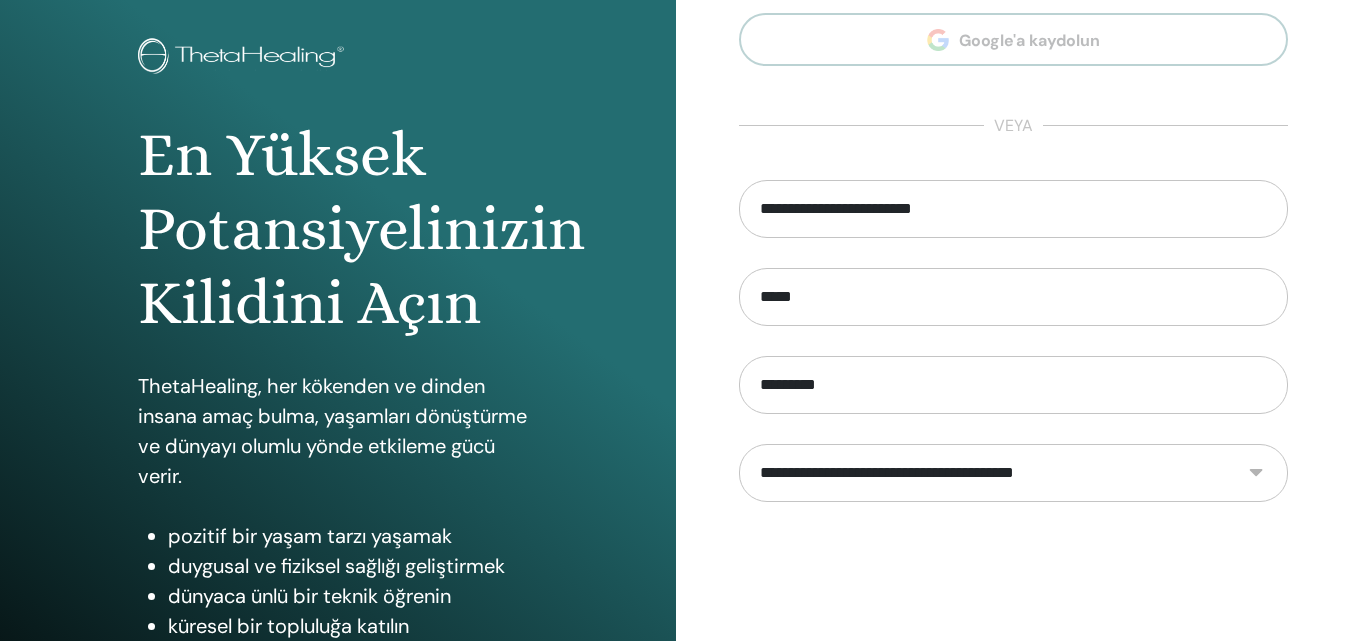 click on "**********" at bounding box center (1014, 473) 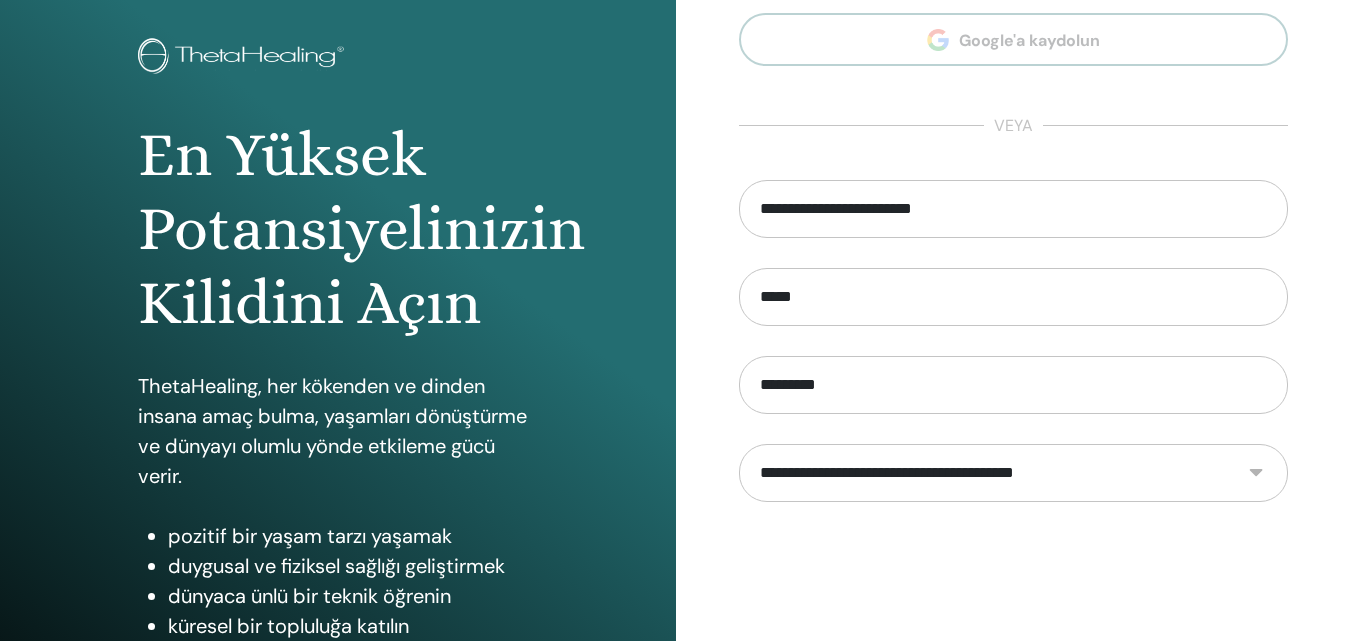 select on "***" 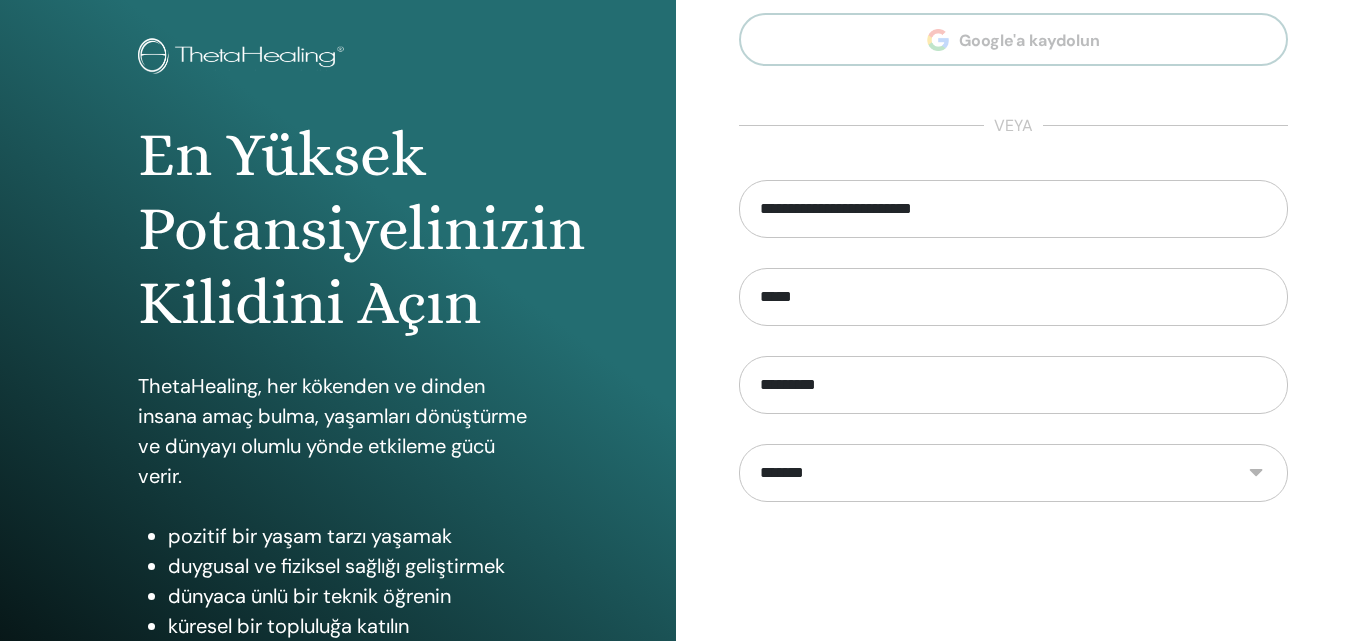click on "**********" at bounding box center [1014, 473] 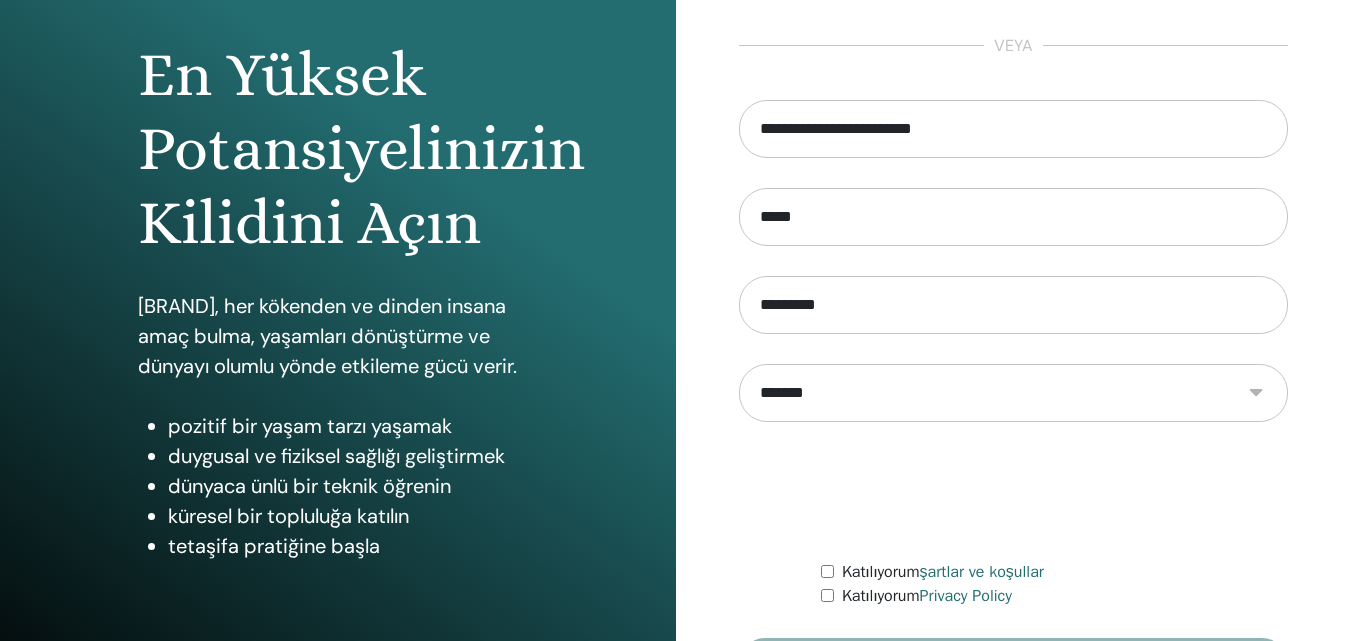 scroll, scrollTop: 200, scrollLeft: 0, axis: vertical 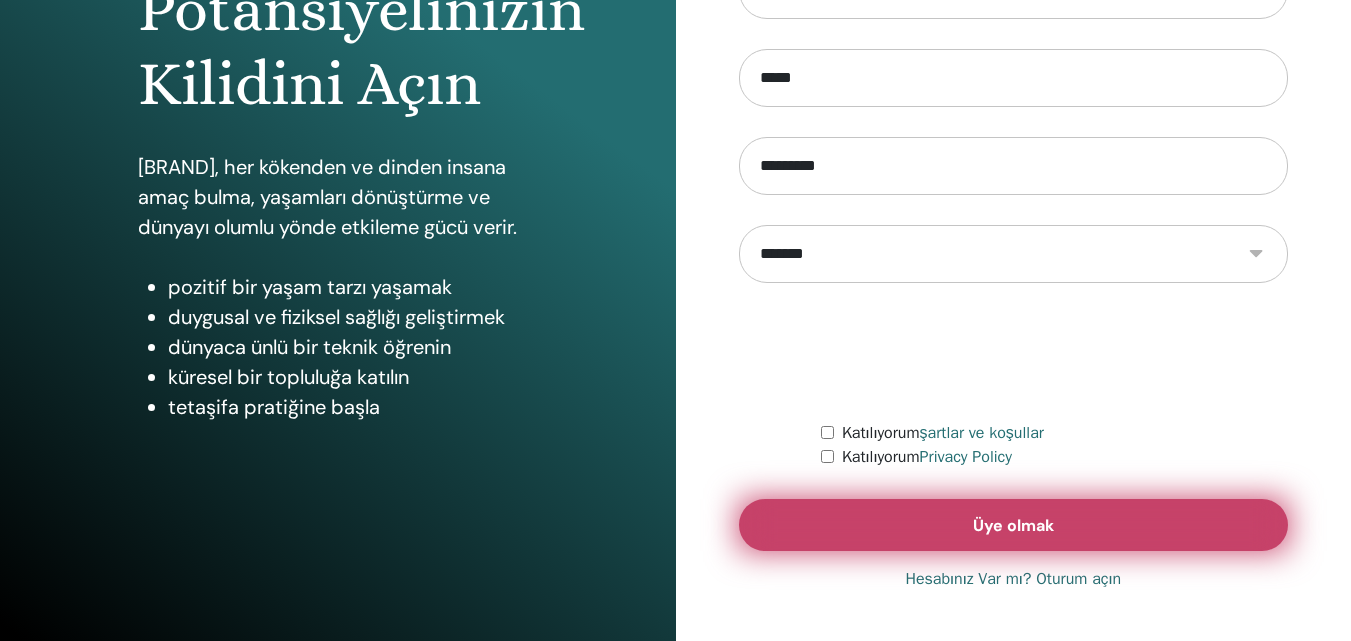 click on "Üye olmak" at bounding box center [1014, 525] 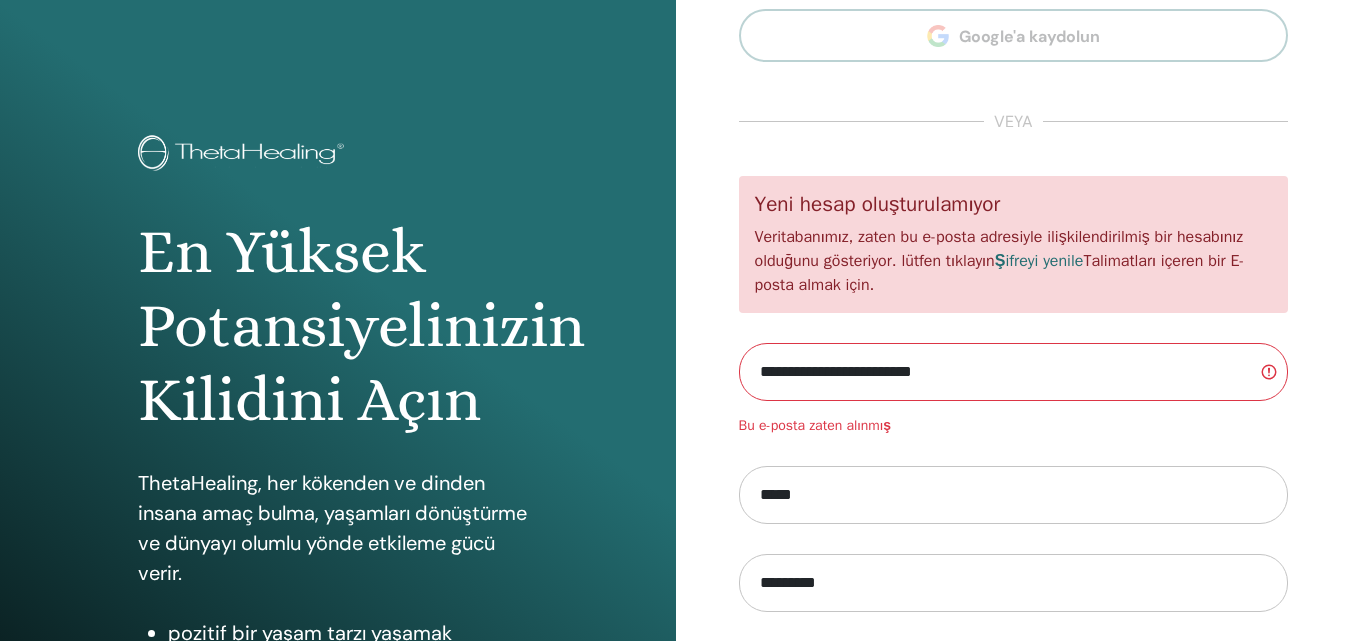 scroll, scrollTop: 0, scrollLeft: 0, axis: both 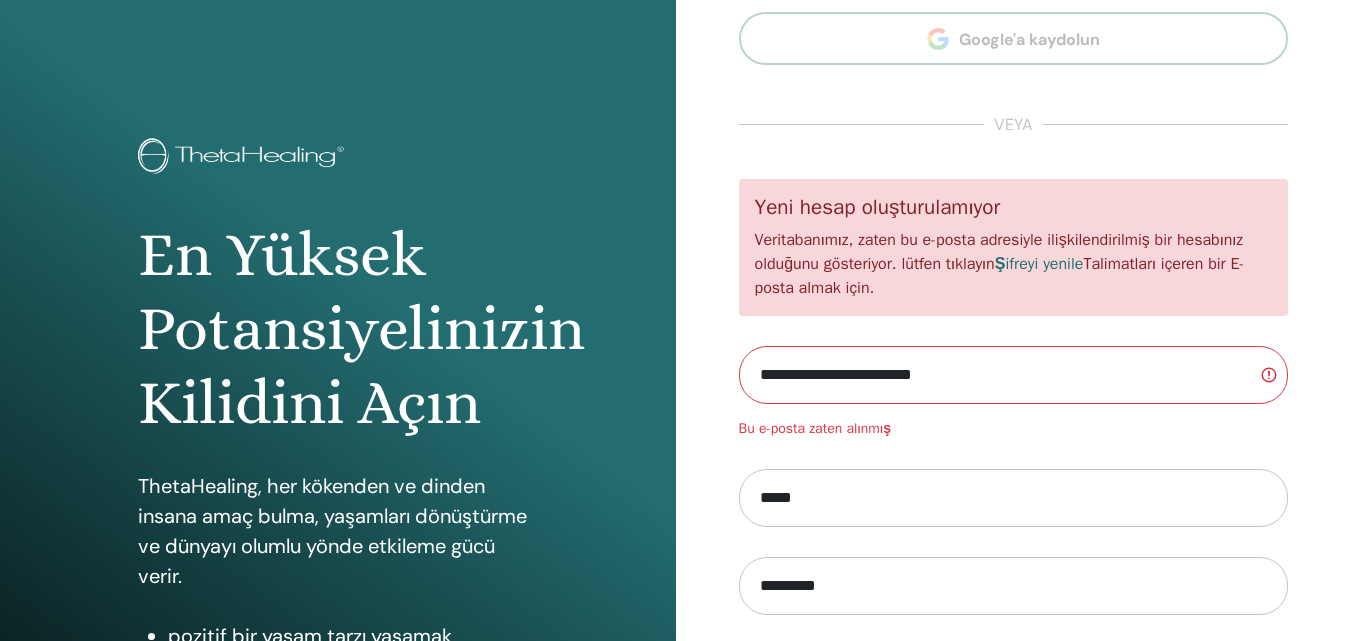 click on "Şifreyi yenile" at bounding box center [1039, 264] 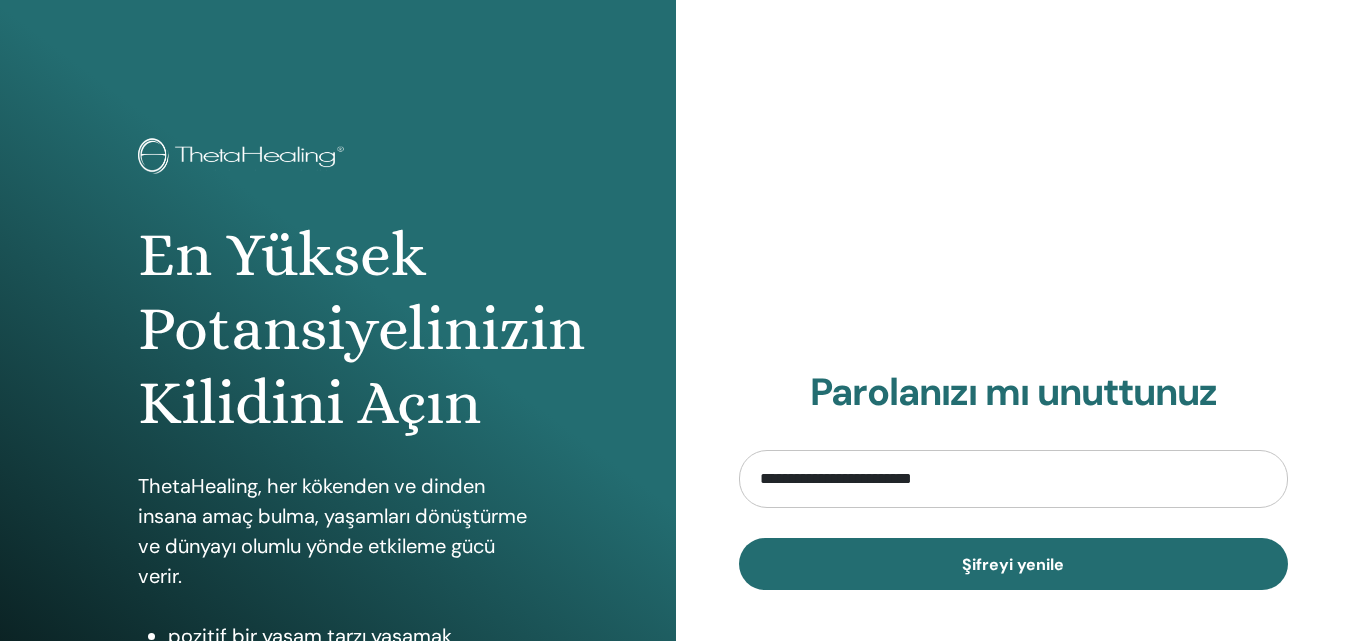 scroll, scrollTop: 0, scrollLeft: 0, axis: both 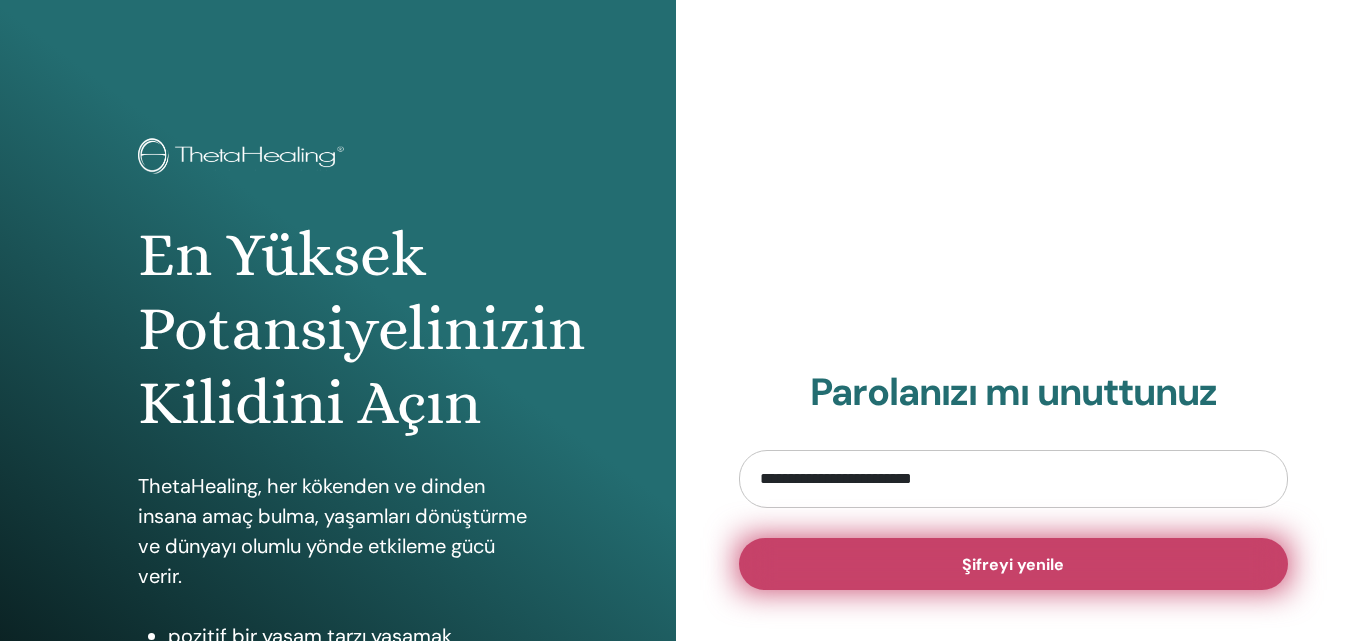 click on "Şifreyi yenile" at bounding box center [1013, 564] 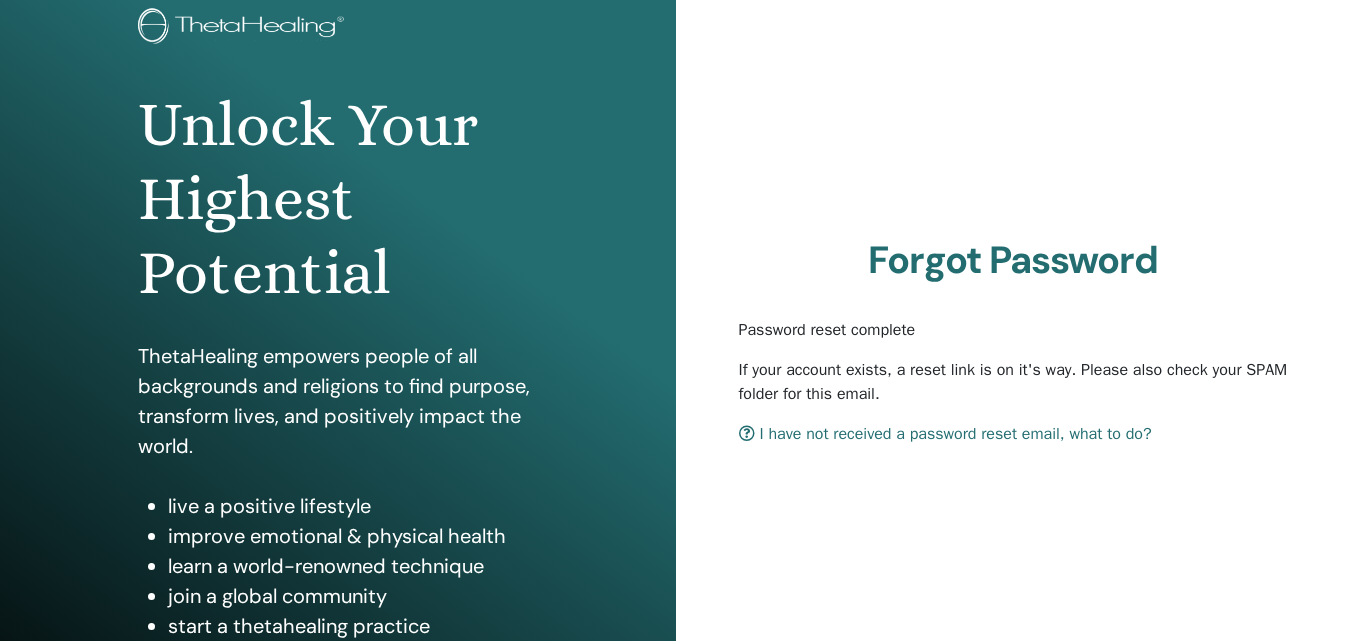 scroll, scrollTop: 100, scrollLeft: 0, axis: vertical 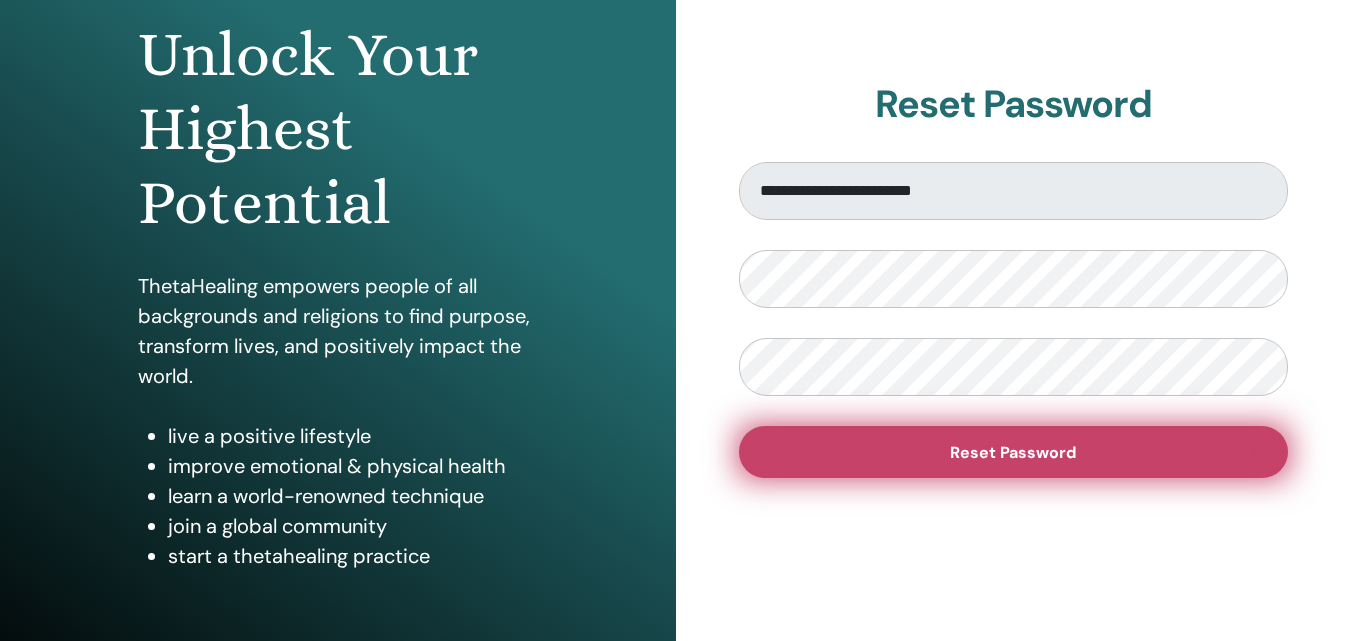 click on "Reset Password" at bounding box center [1014, 452] 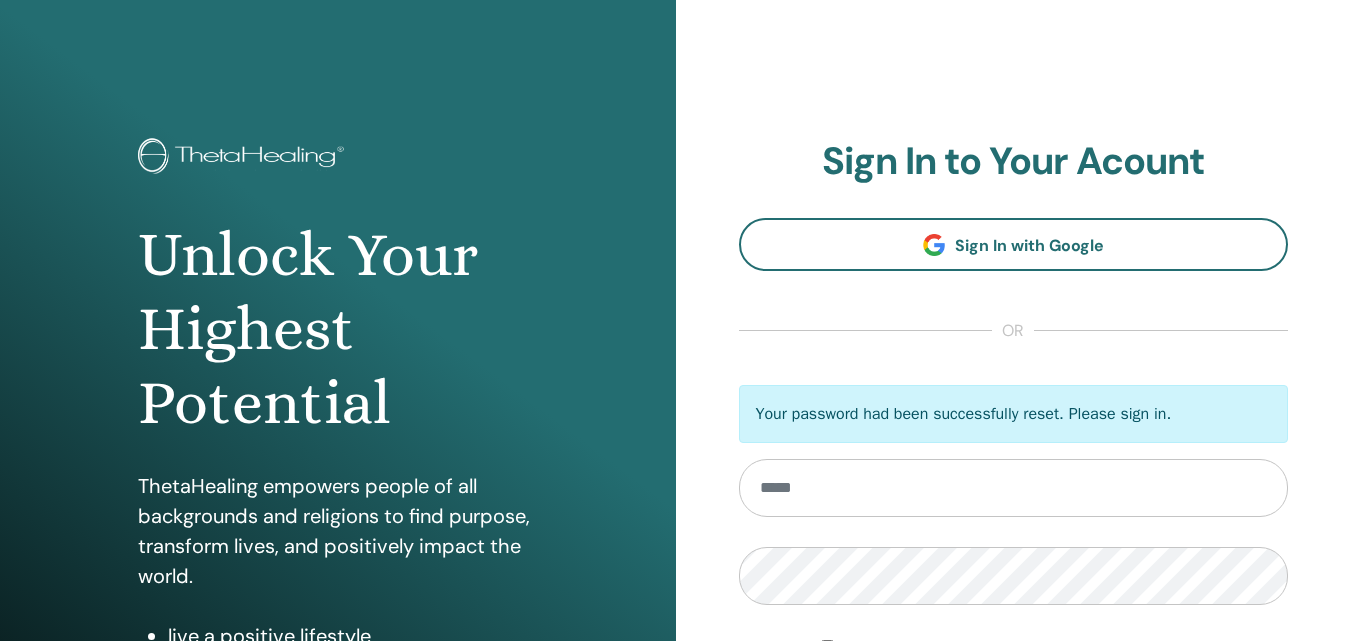 scroll, scrollTop: 0, scrollLeft: 0, axis: both 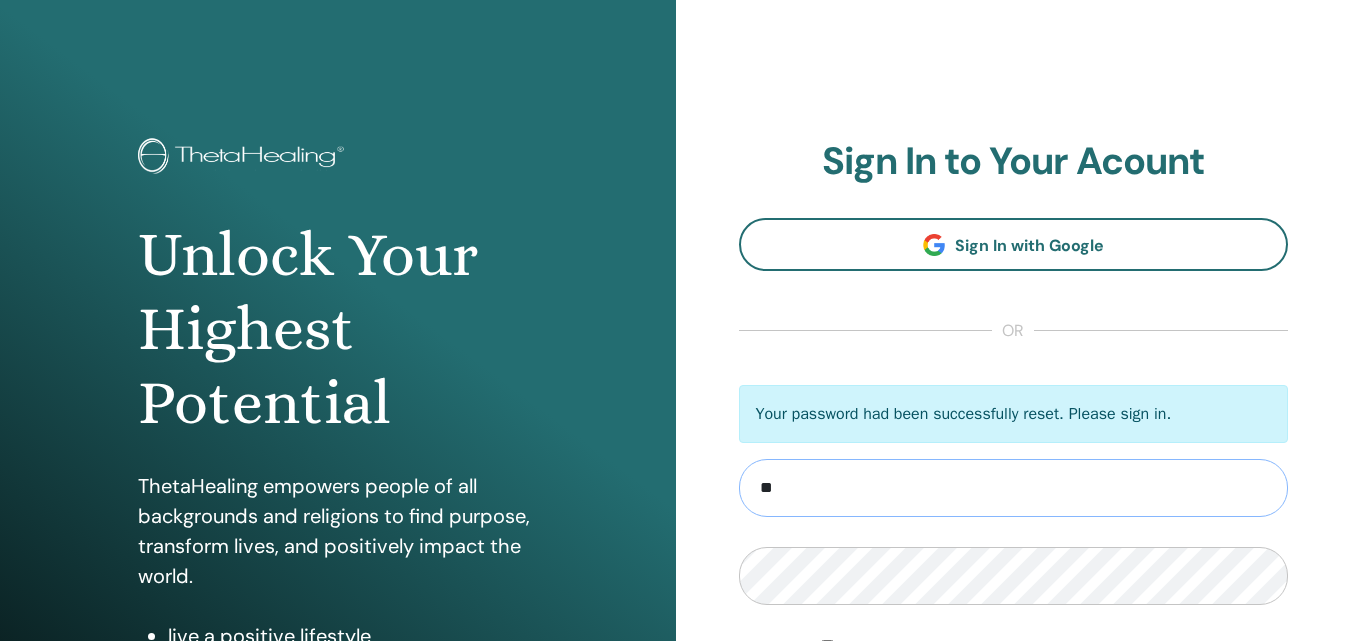 type on "*" 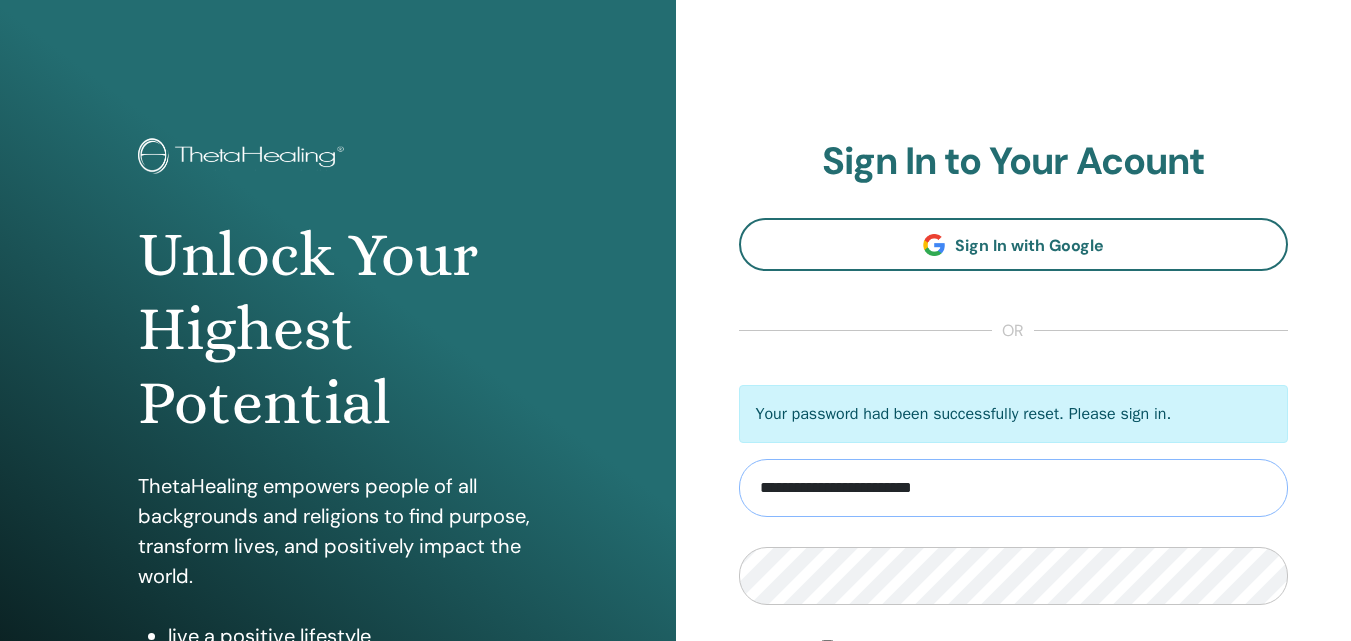 type on "**********" 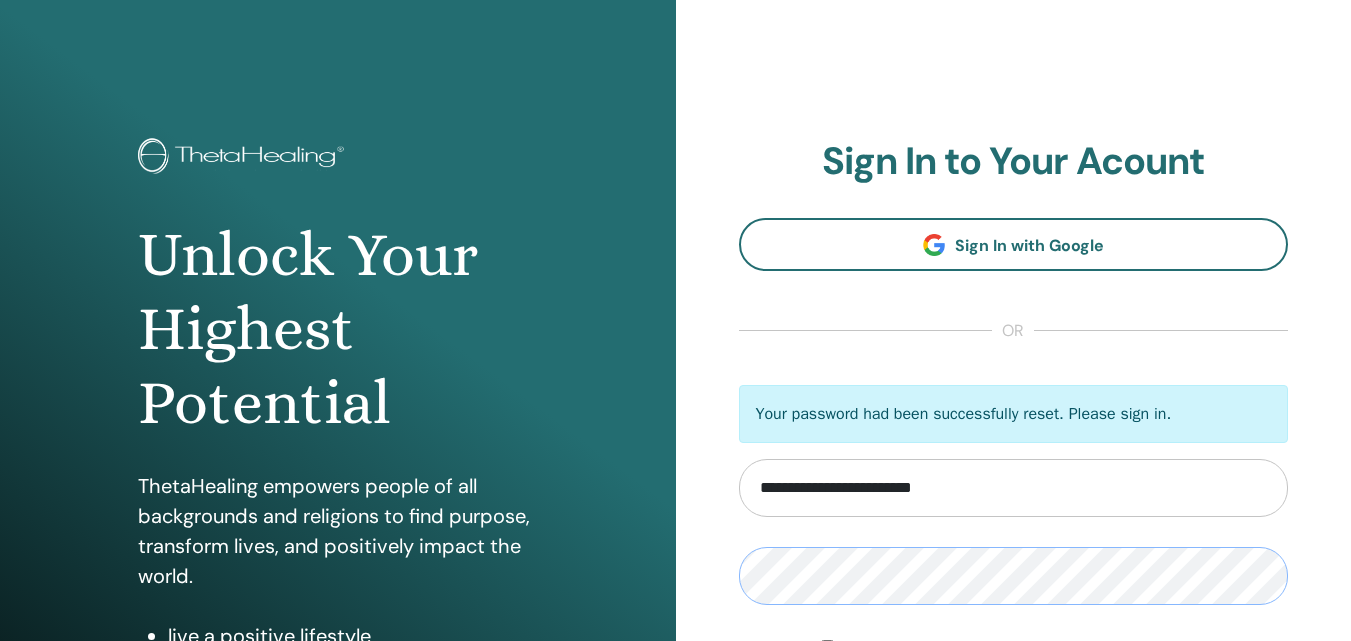 scroll, scrollTop: 200, scrollLeft: 0, axis: vertical 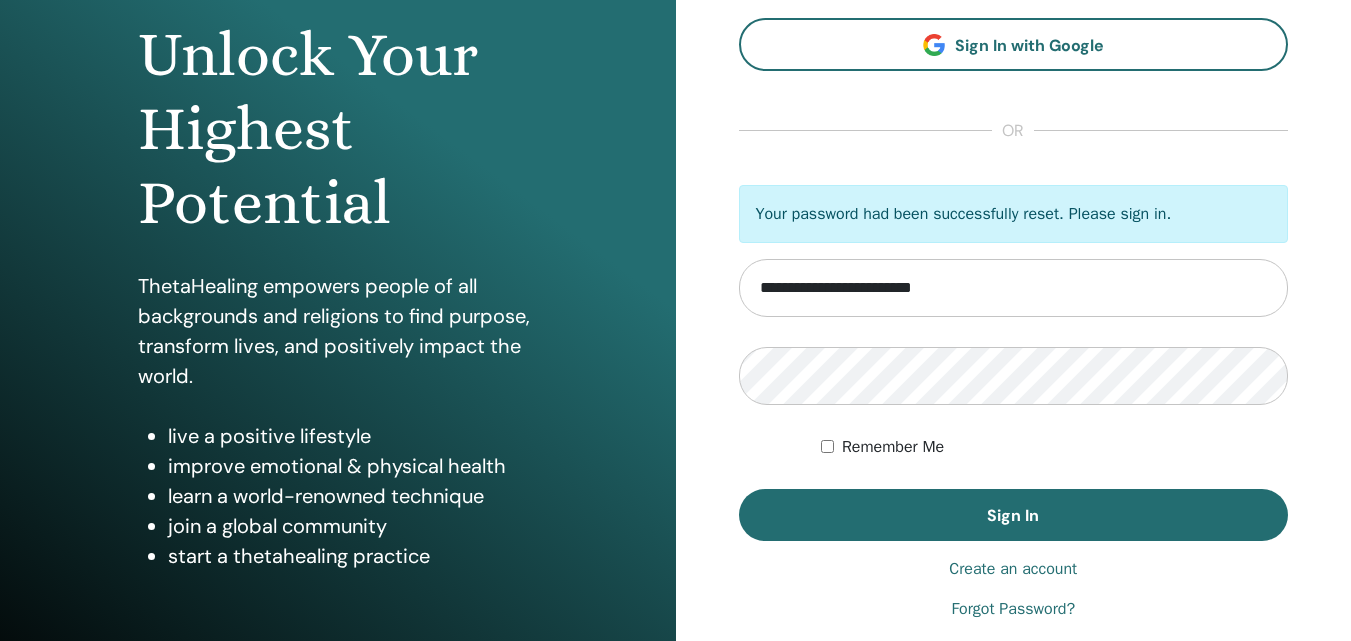 click on "Remember Me" at bounding box center (893, 447) 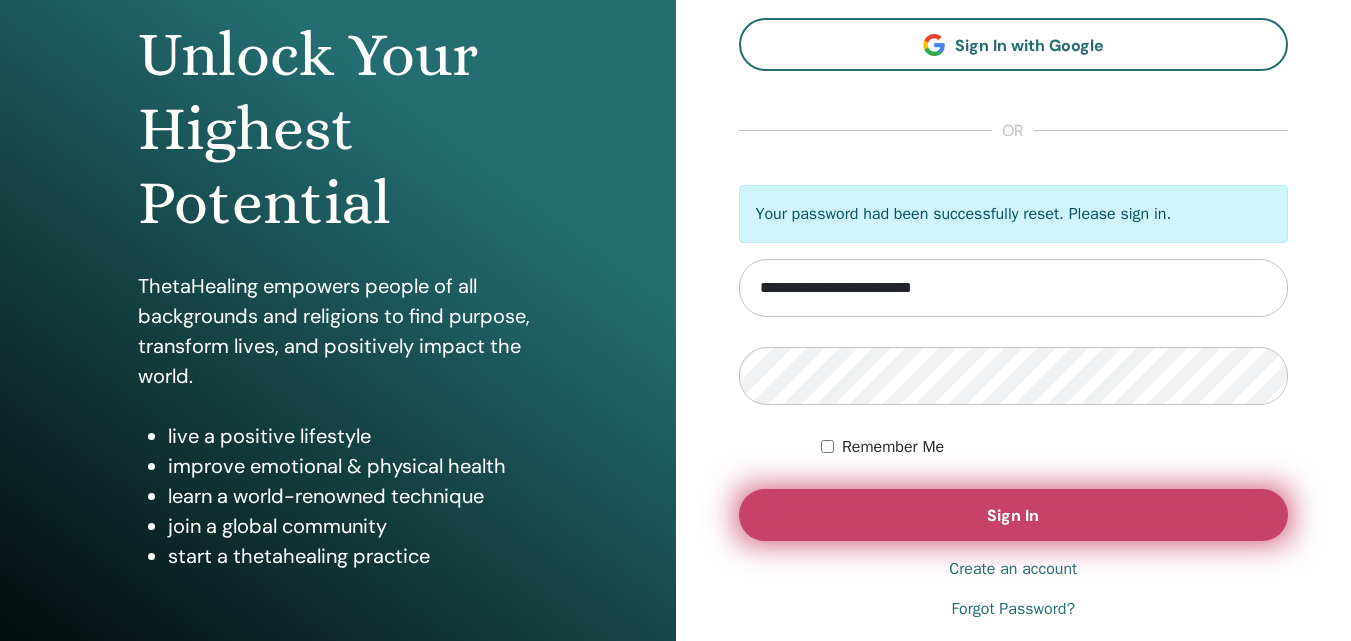click on "Sign In" at bounding box center (1014, 515) 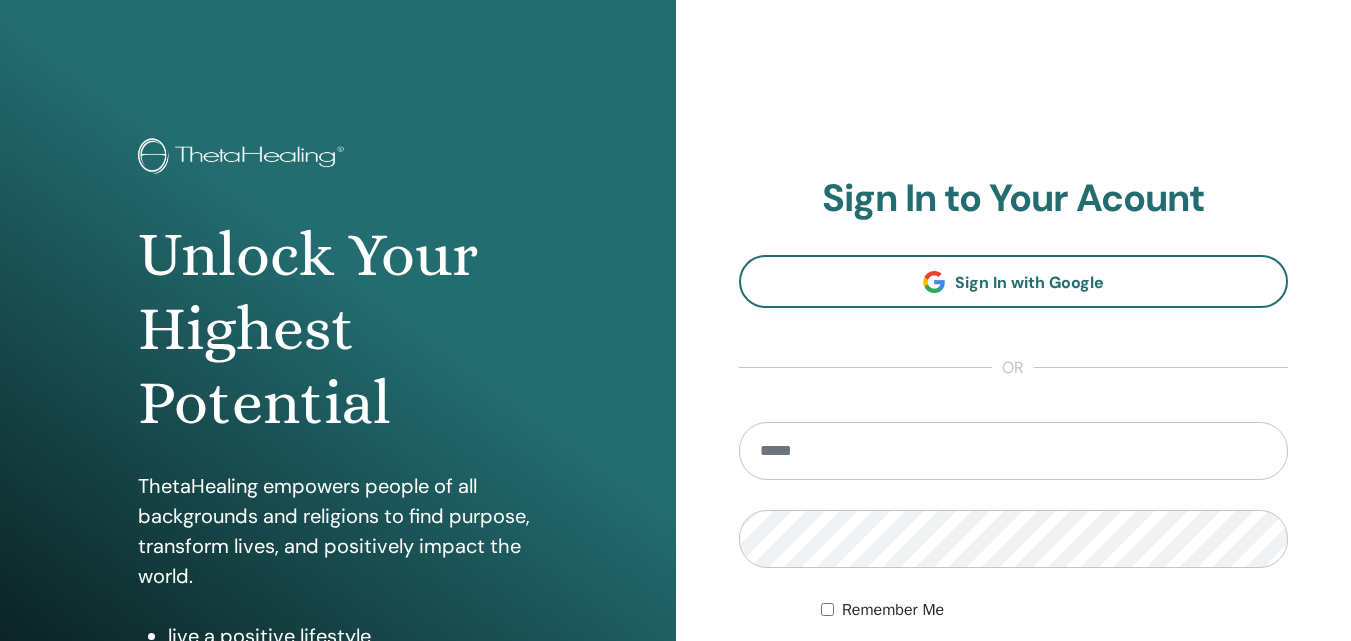 scroll, scrollTop: 0, scrollLeft: 0, axis: both 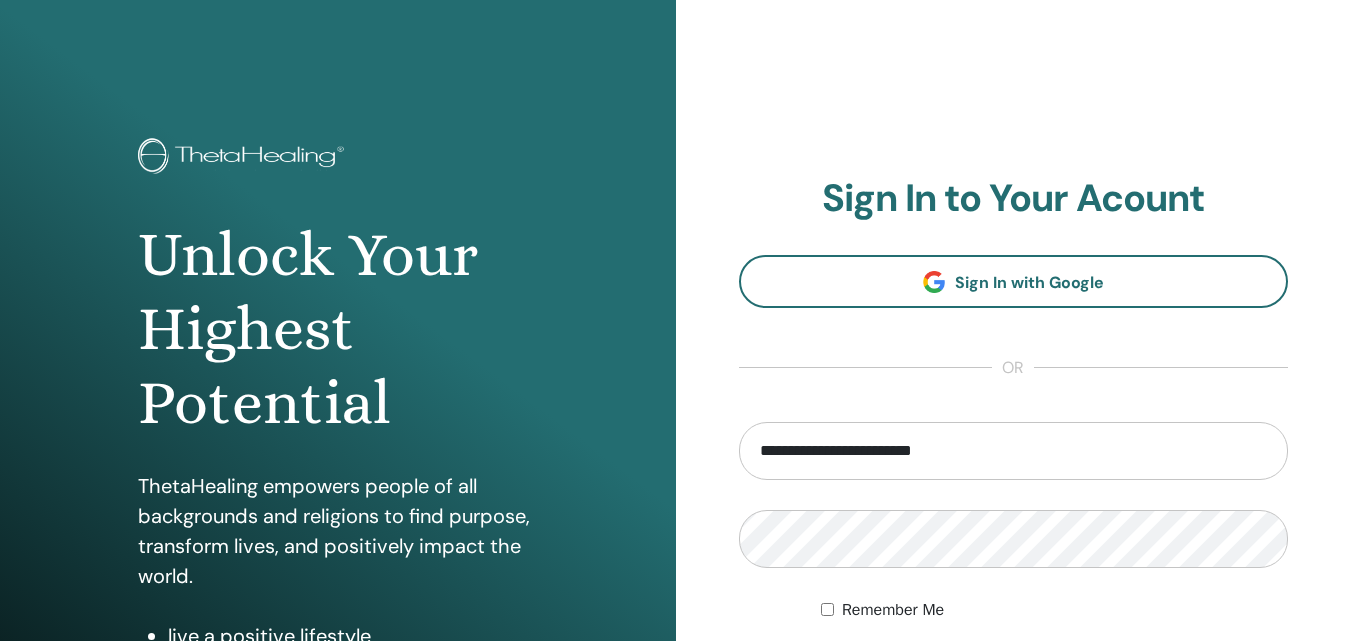 type on "**********" 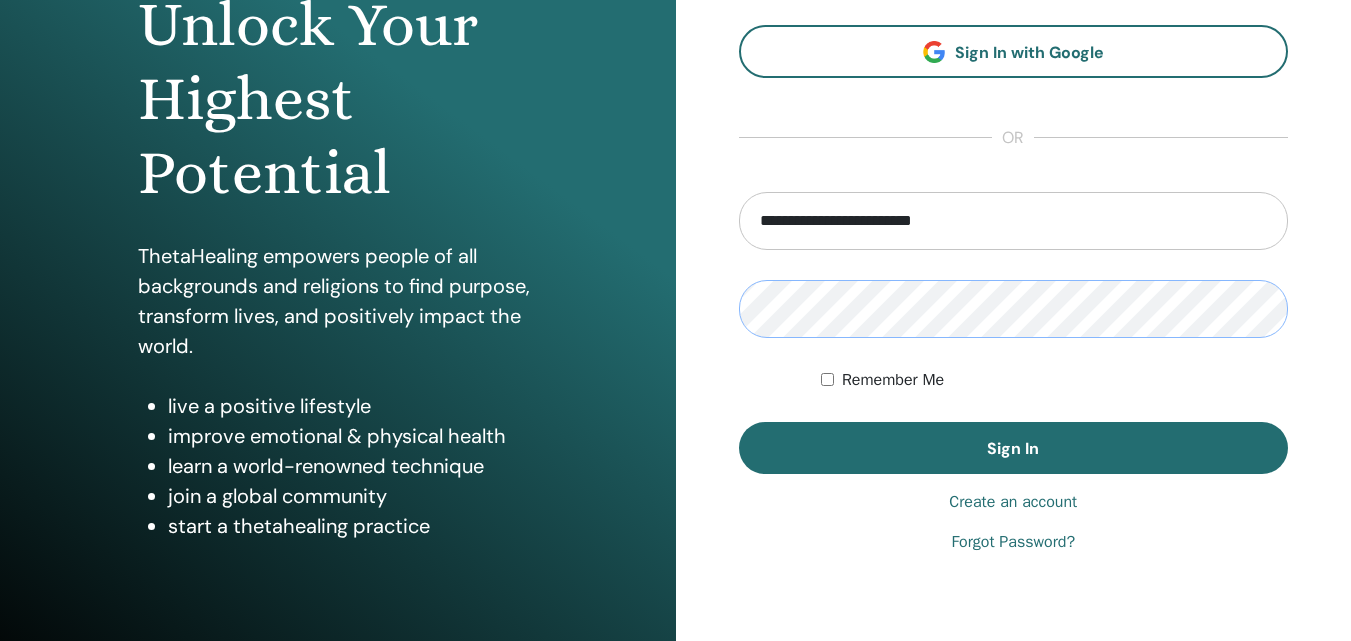 scroll, scrollTop: 300, scrollLeft: 0, axis: vertical 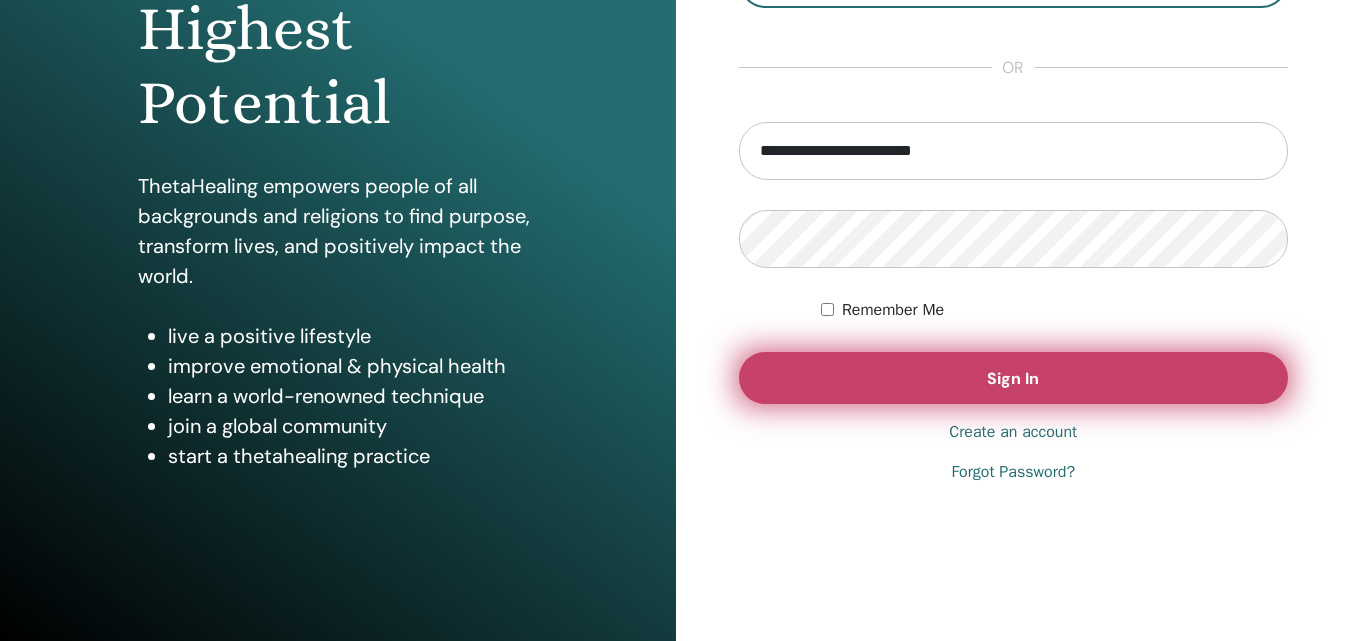 click on "Sign In" at bounding box center (1014, 378) 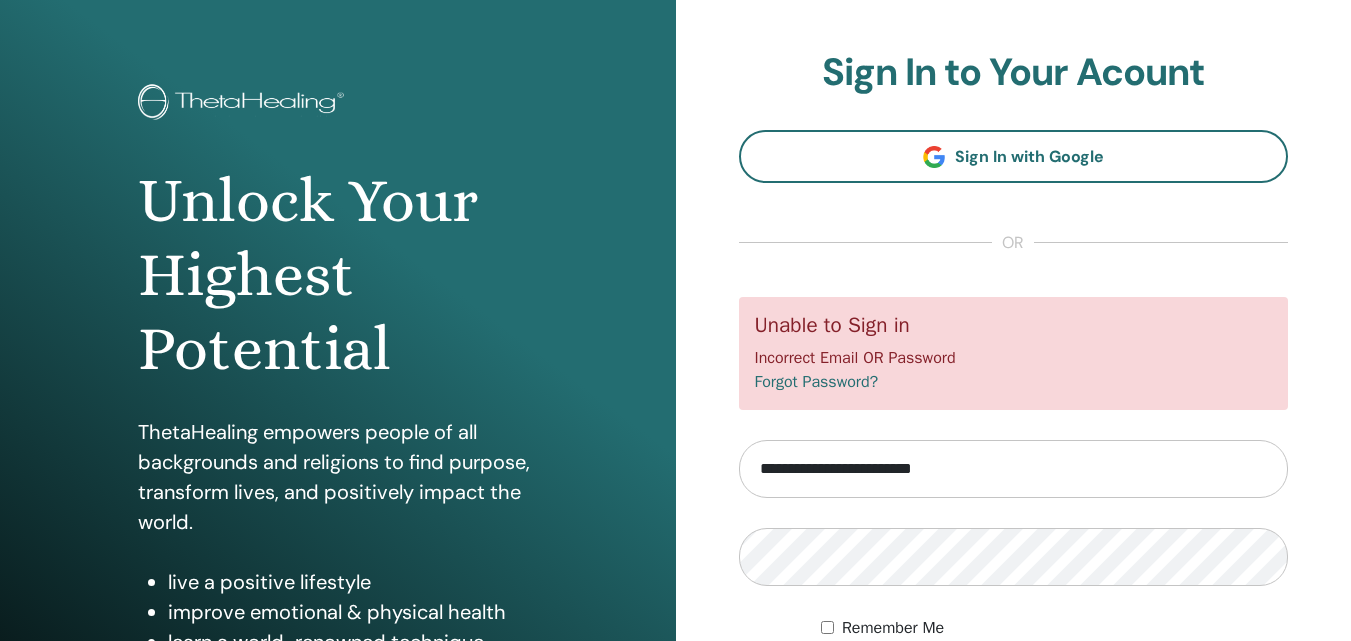 scroll, scrollTop: 100, scrollLeft: 0, axis: vertical 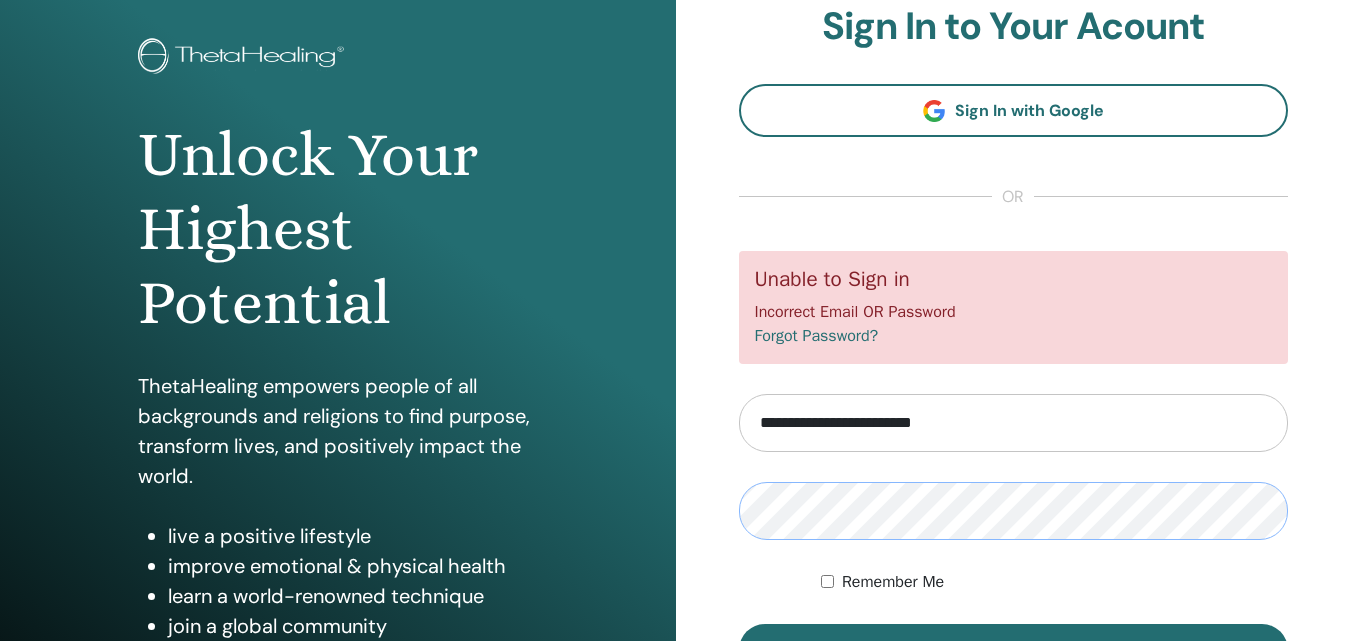 click on "Sign In" at bounding box center [1014, 650] 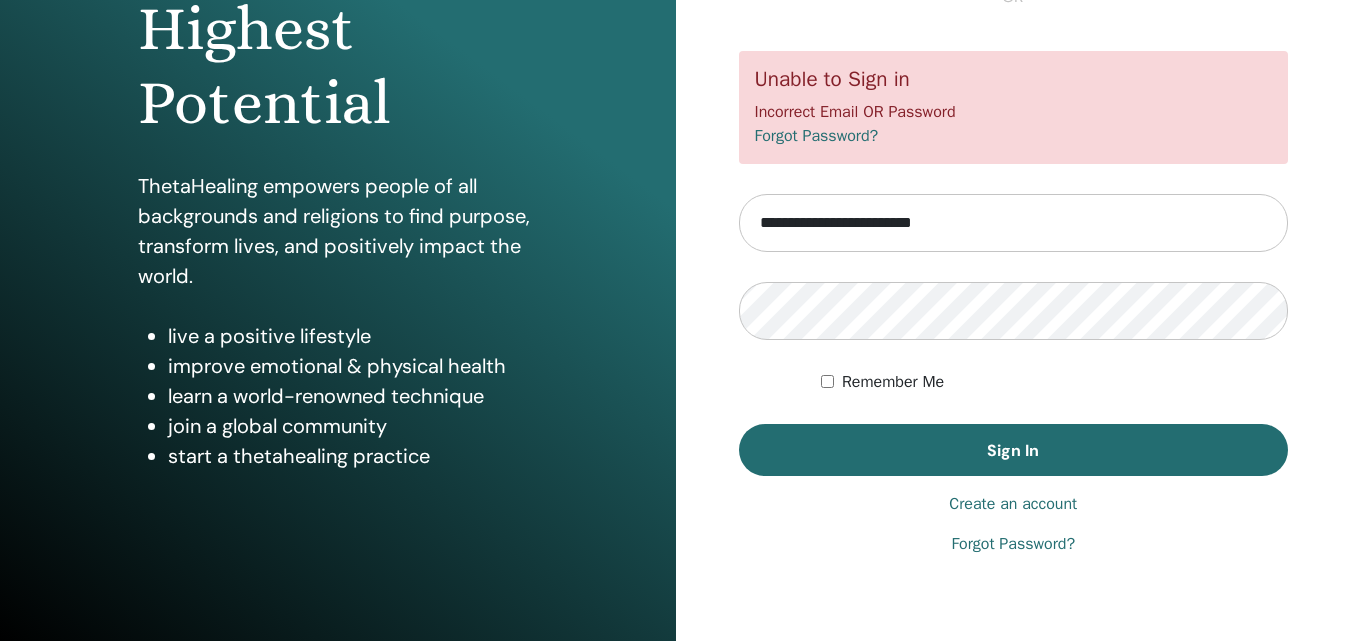 scroll, scrollTop: 0, scrollLeft: 0, axis: both 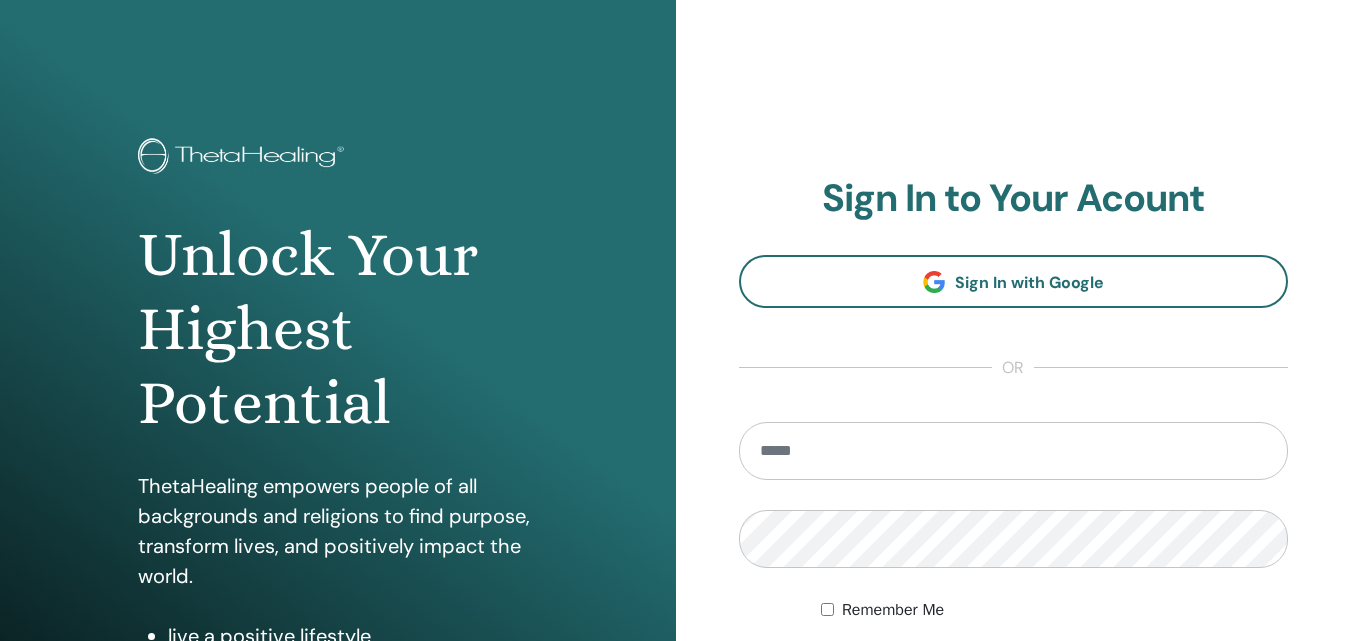 click at bounding box center (1014, 451) 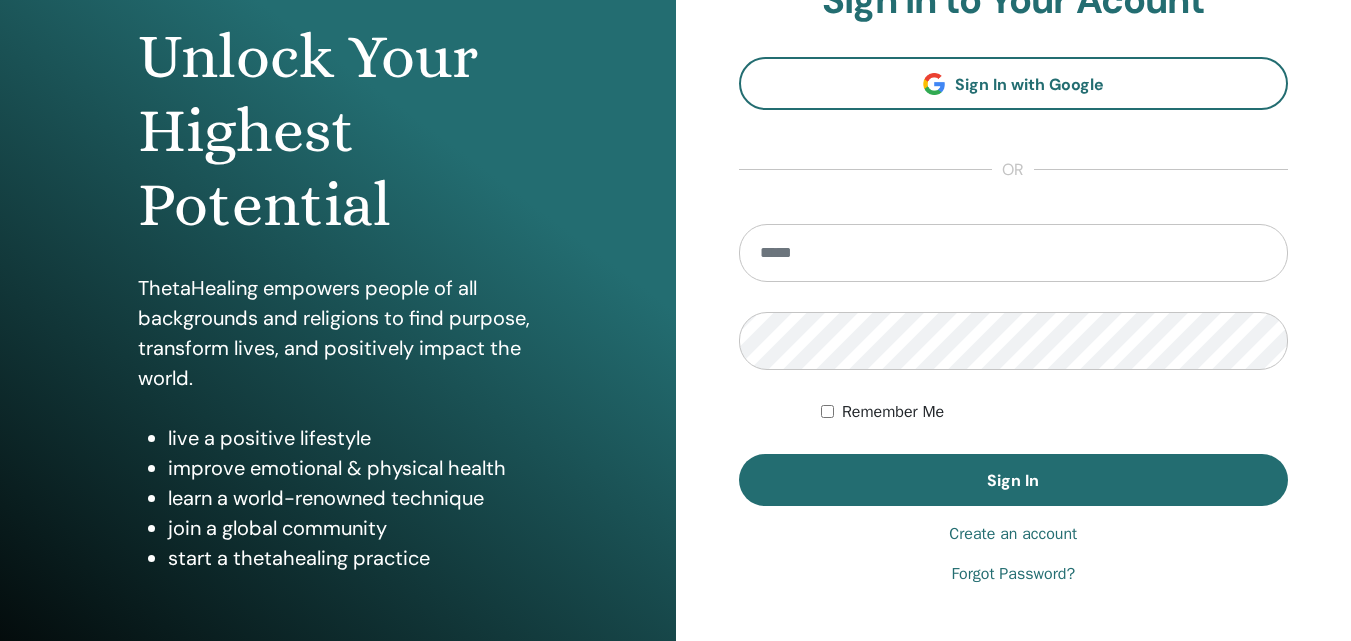 scroll, scrollTop: 200, scrollLeft: 0, axis: vertical 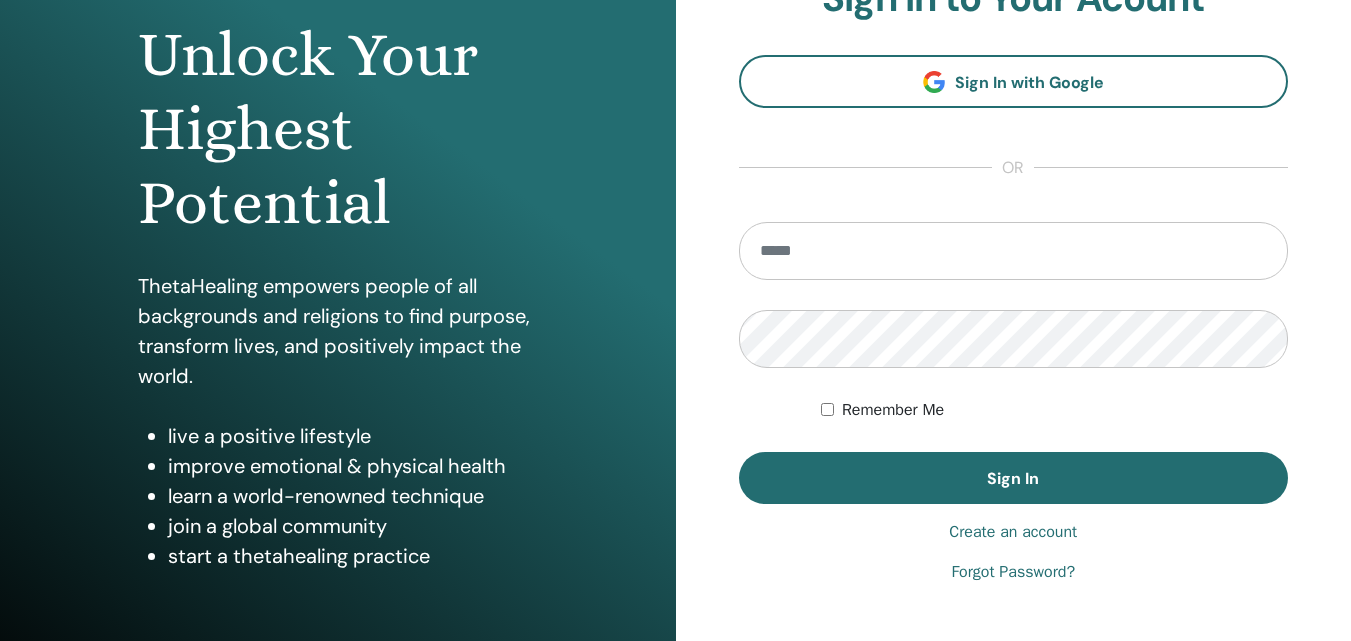 click on "Create an account" at bounding box center [1013, 532] 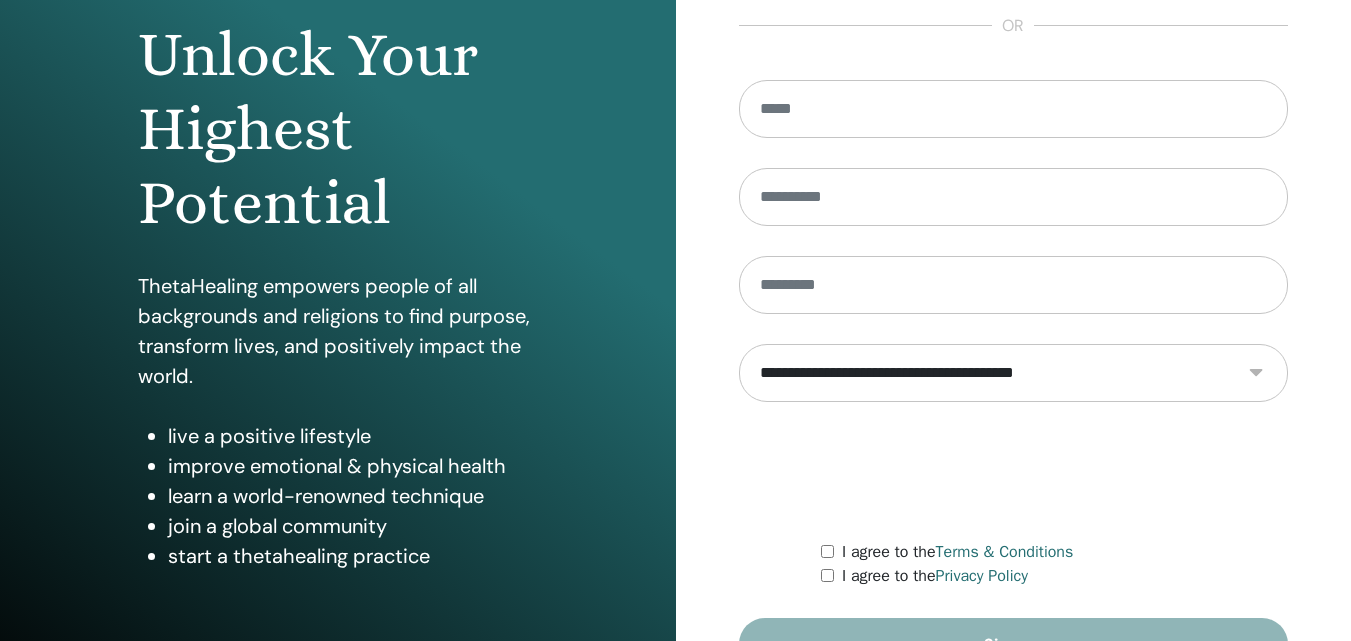 scroll, scrollTop: 0, scrollLeft: 0, axis: both 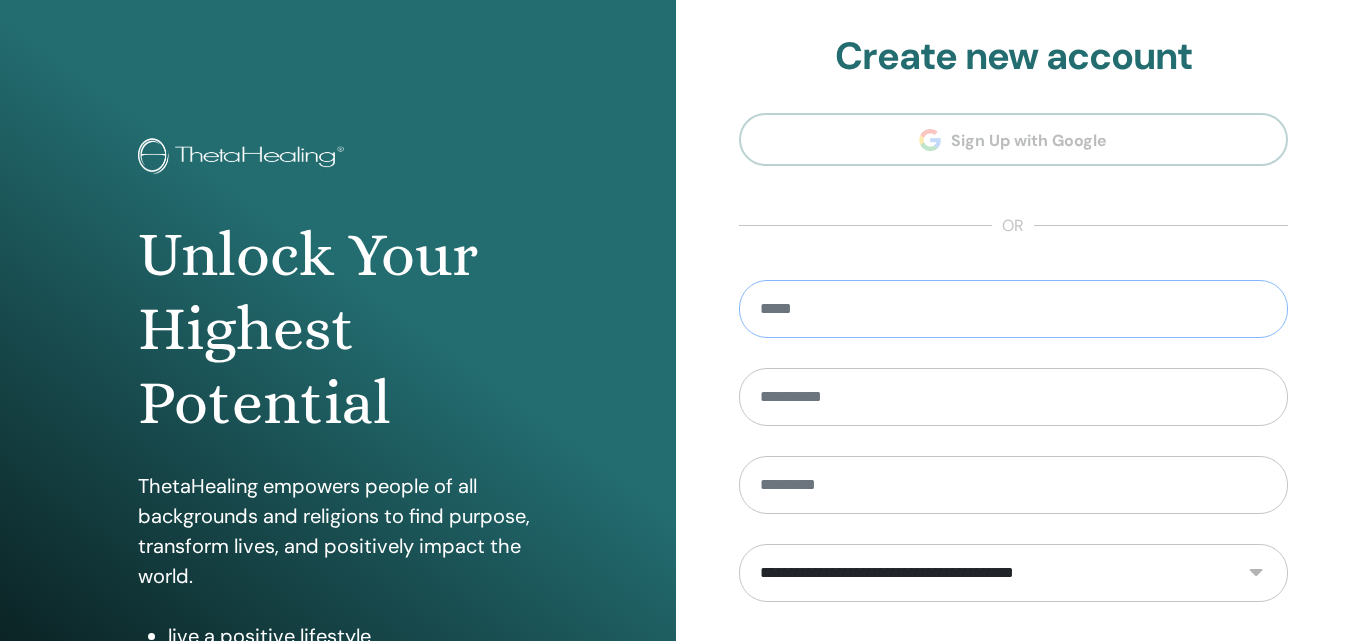 click at bounding box center (1014, 309) 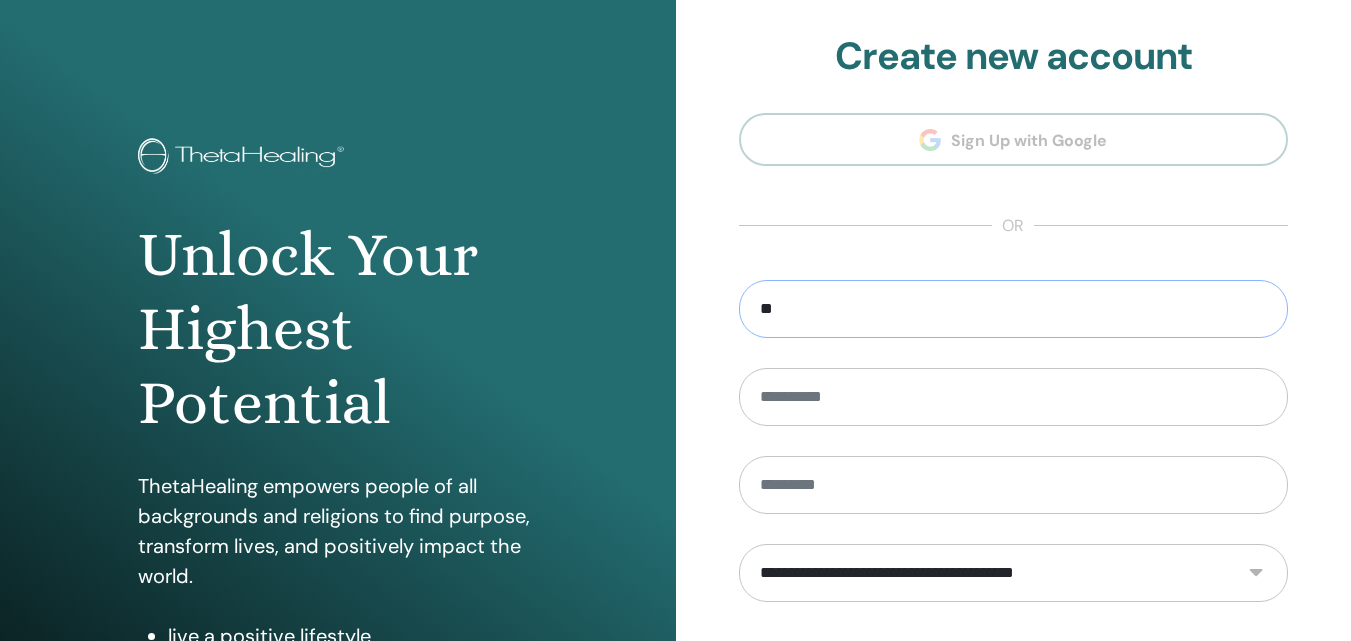 type on "*" 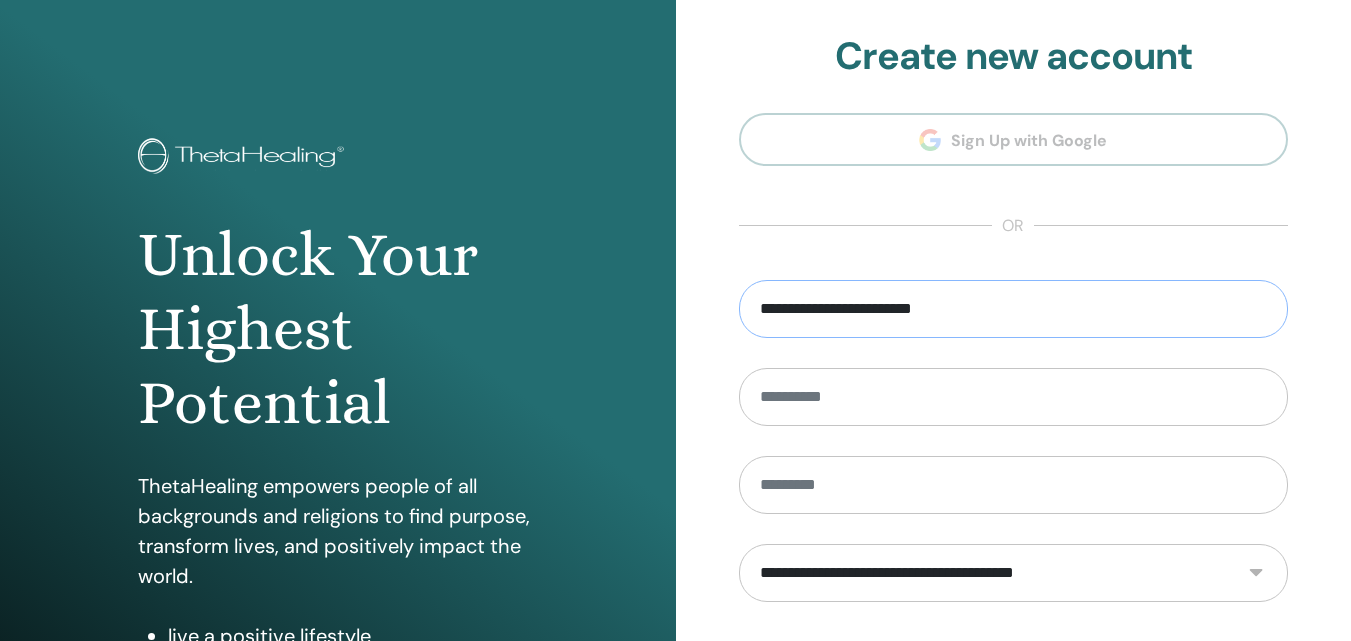 type on "**********" 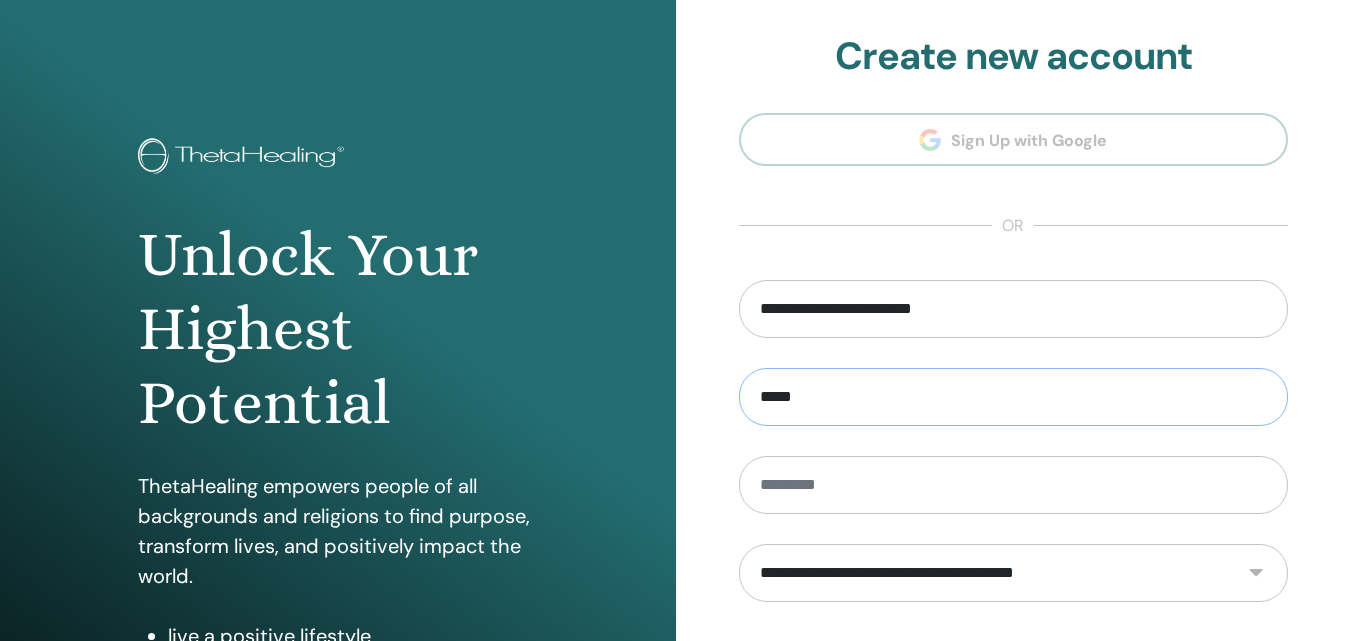 type on "*****" 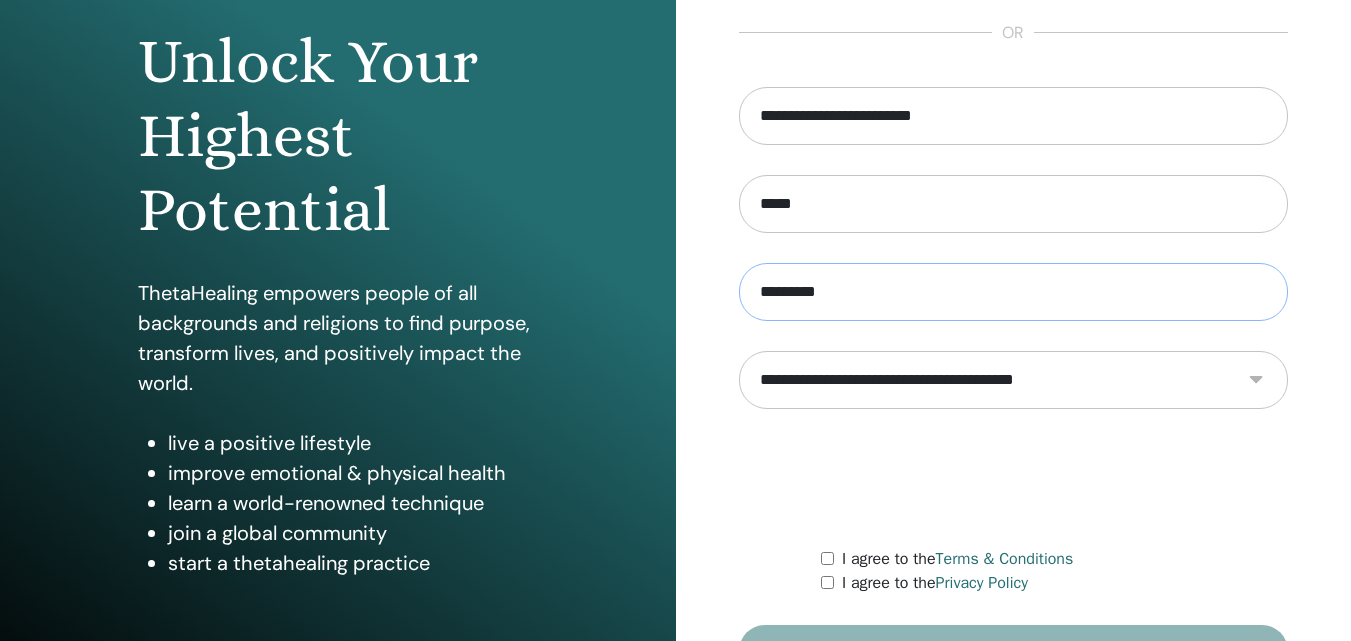 scroll, scrollTop: 200, scrollLeft: 0, axis: vertical 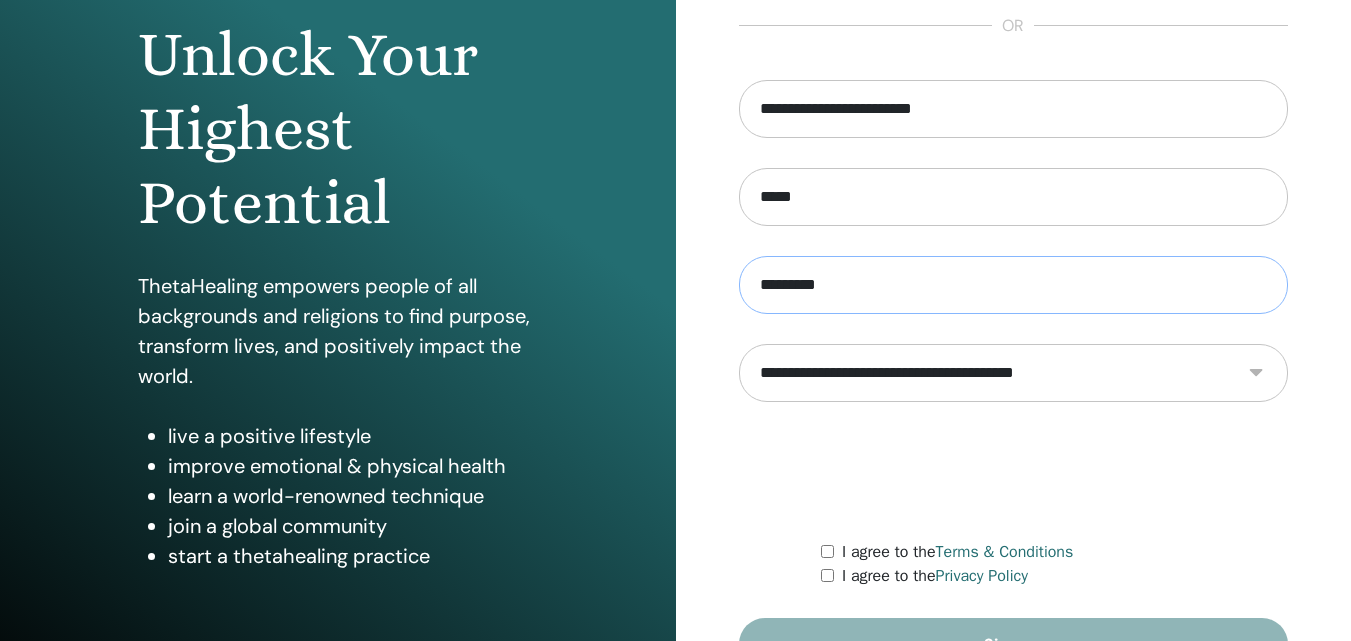 type on "*********" 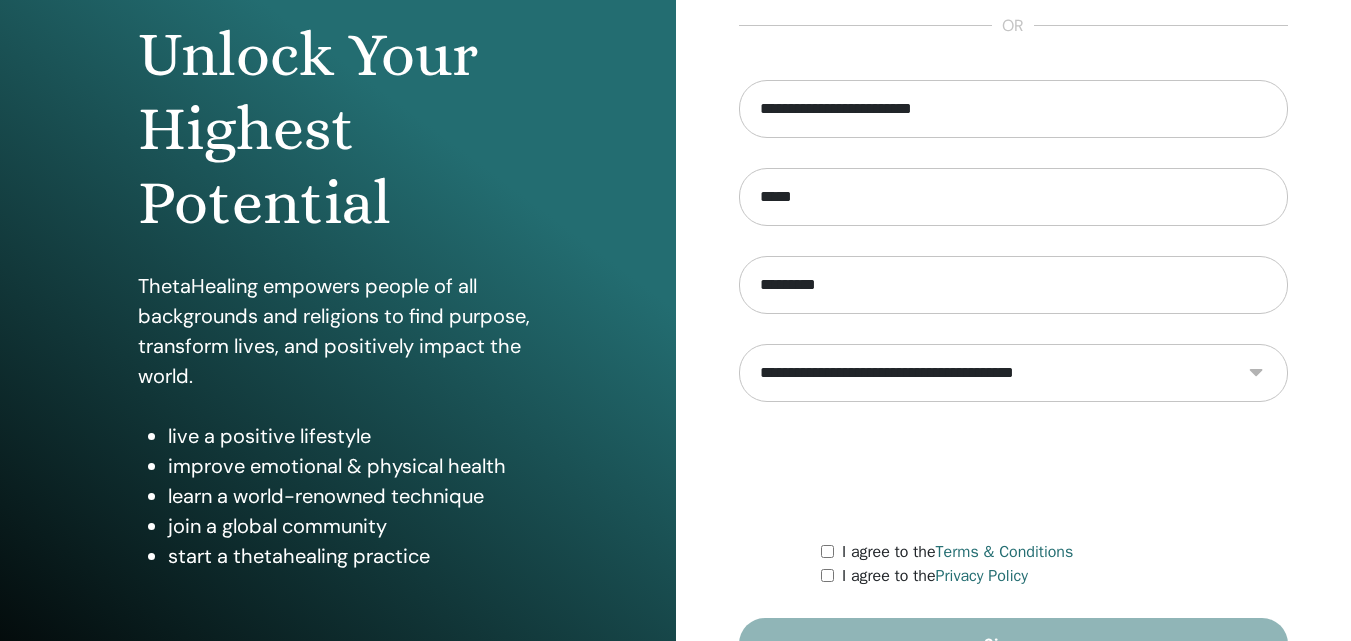 click on "**********" at bounding box center (1014, 373) 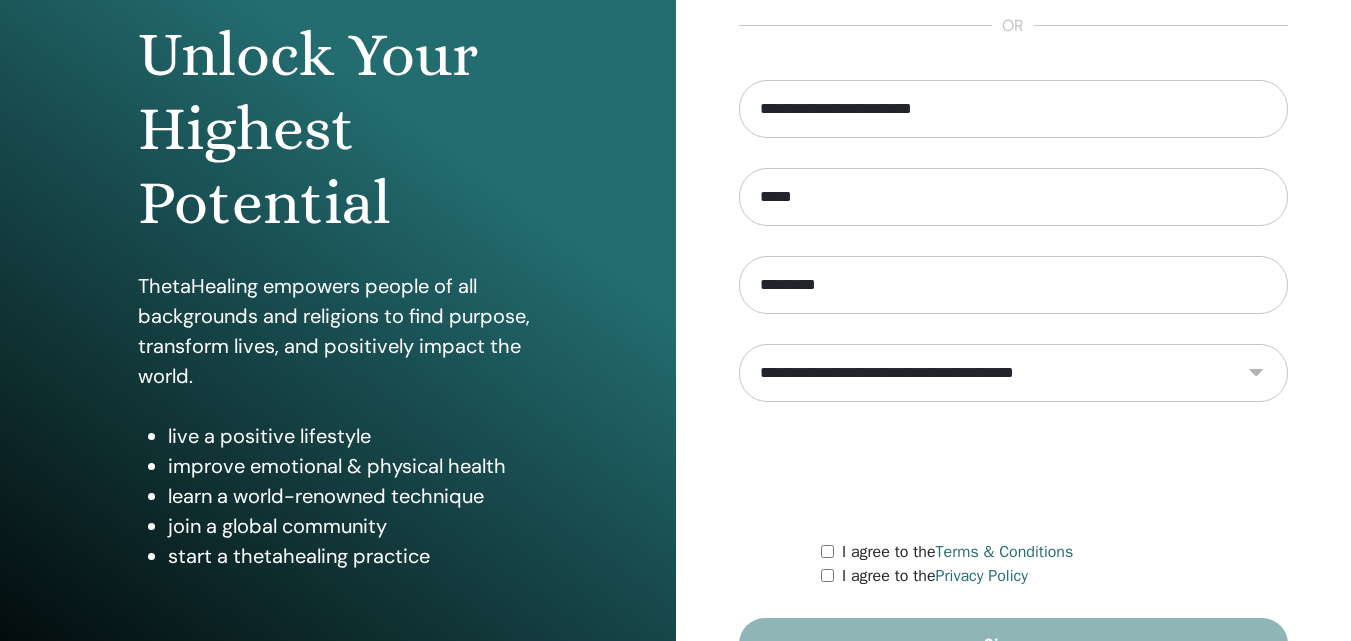 select on "***" 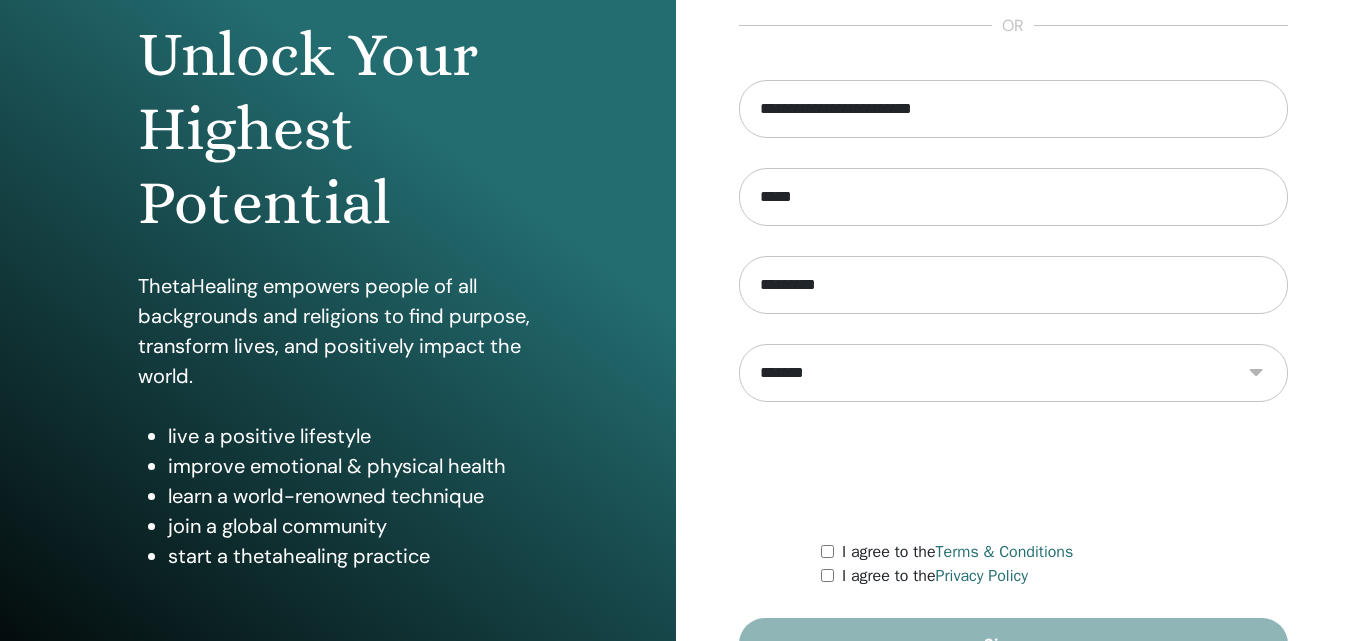 click on "**********" at bounding box center (1014, 373) 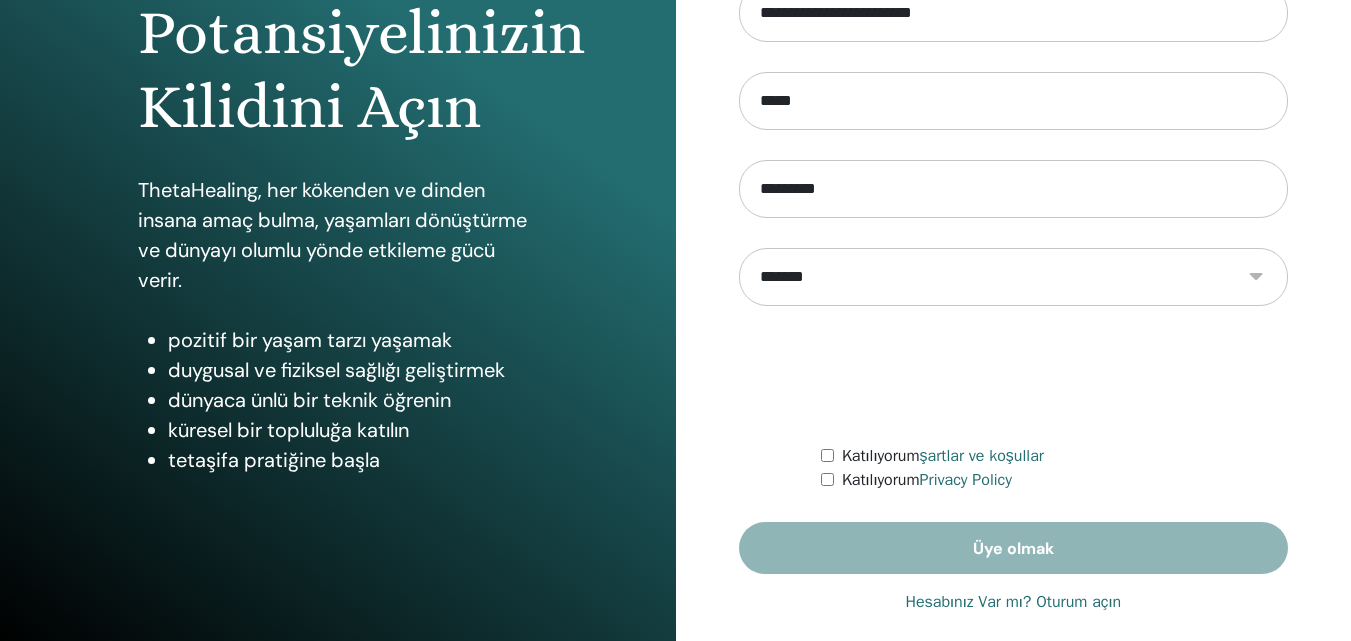 scroll, scrollTop: 319, scrollLeft: 0, axis: vertical 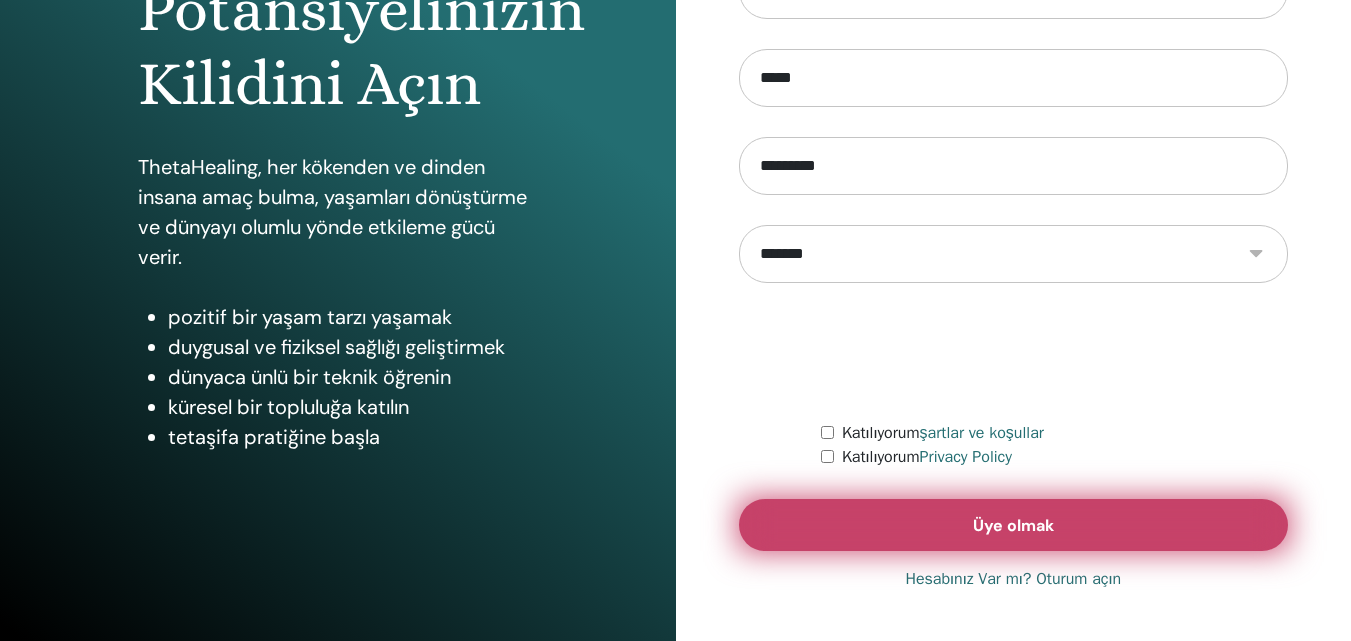 click on "Üye olmak" at bounding box center [1014, 525] 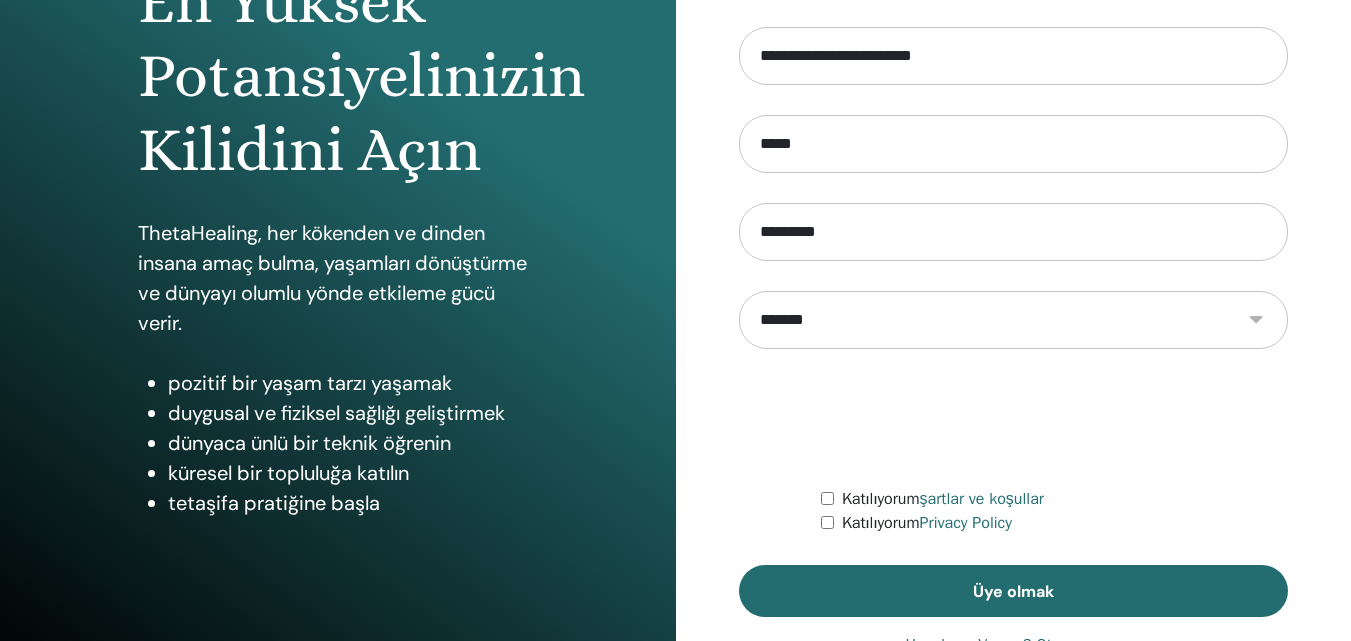 scroll, scrollTop: 219, scrollLeft: 0, axis: vertical 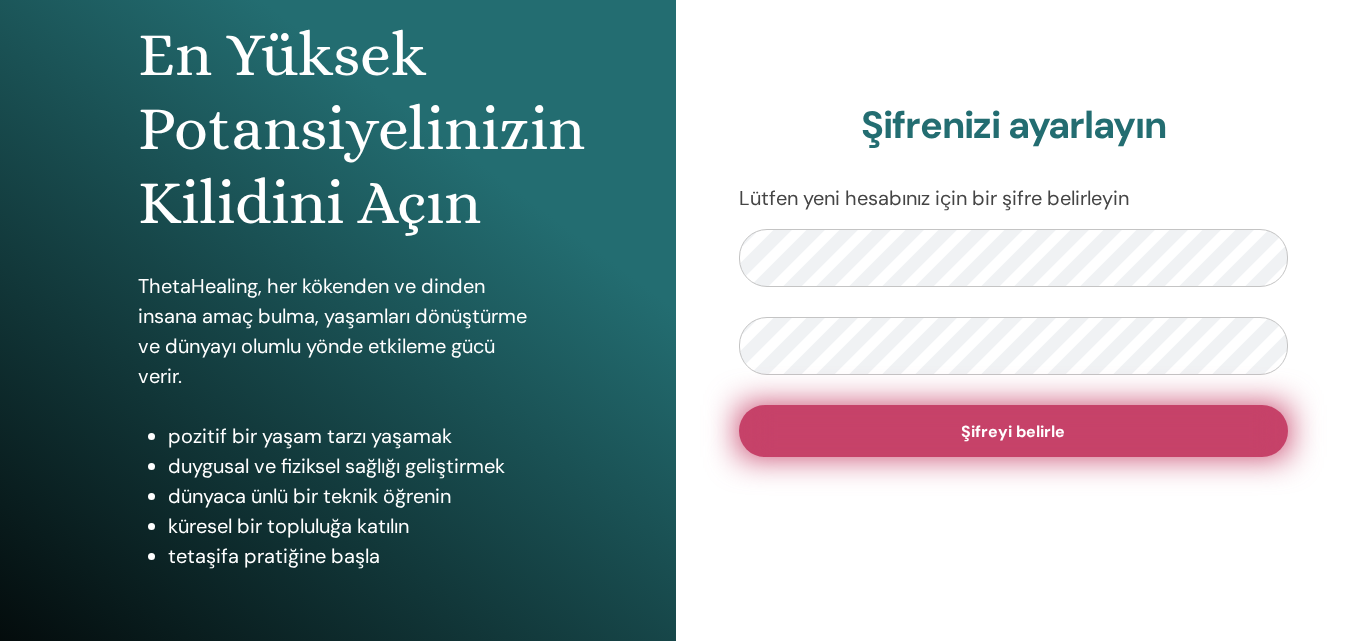 click on "Şifreyi belirle" at bounding box center (1014, 431) 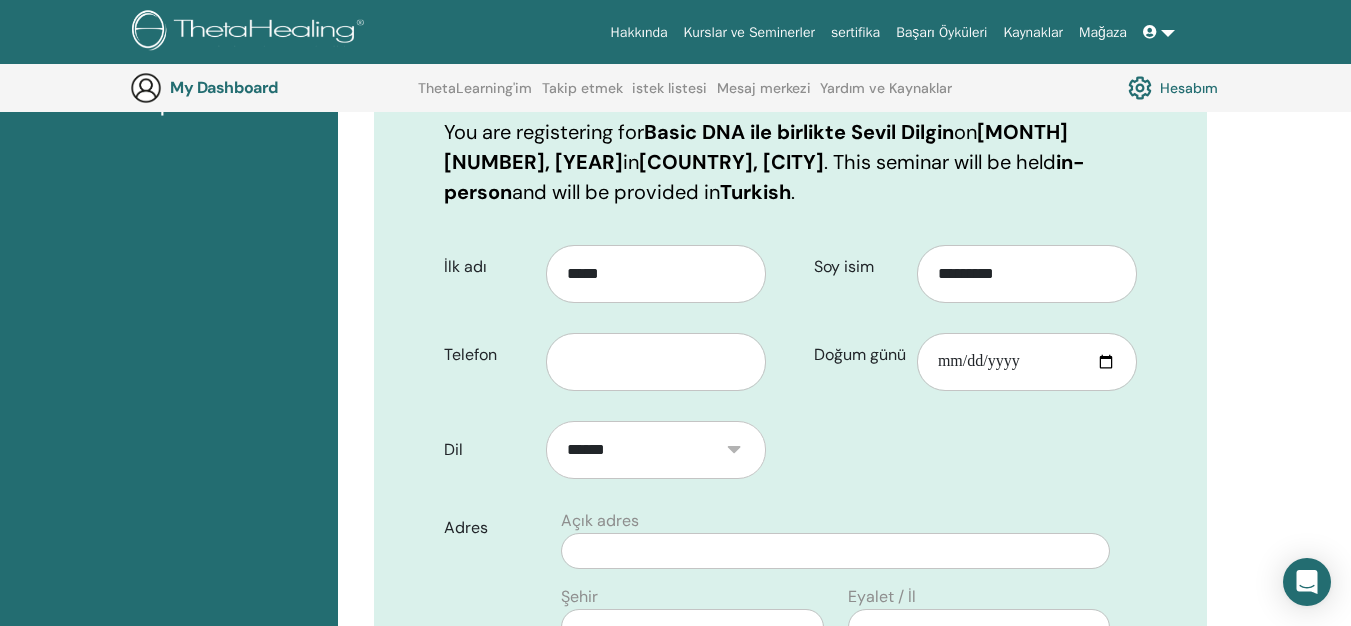 scroll, scrollTop: 348, scrollLeft: 0, axis: vertical 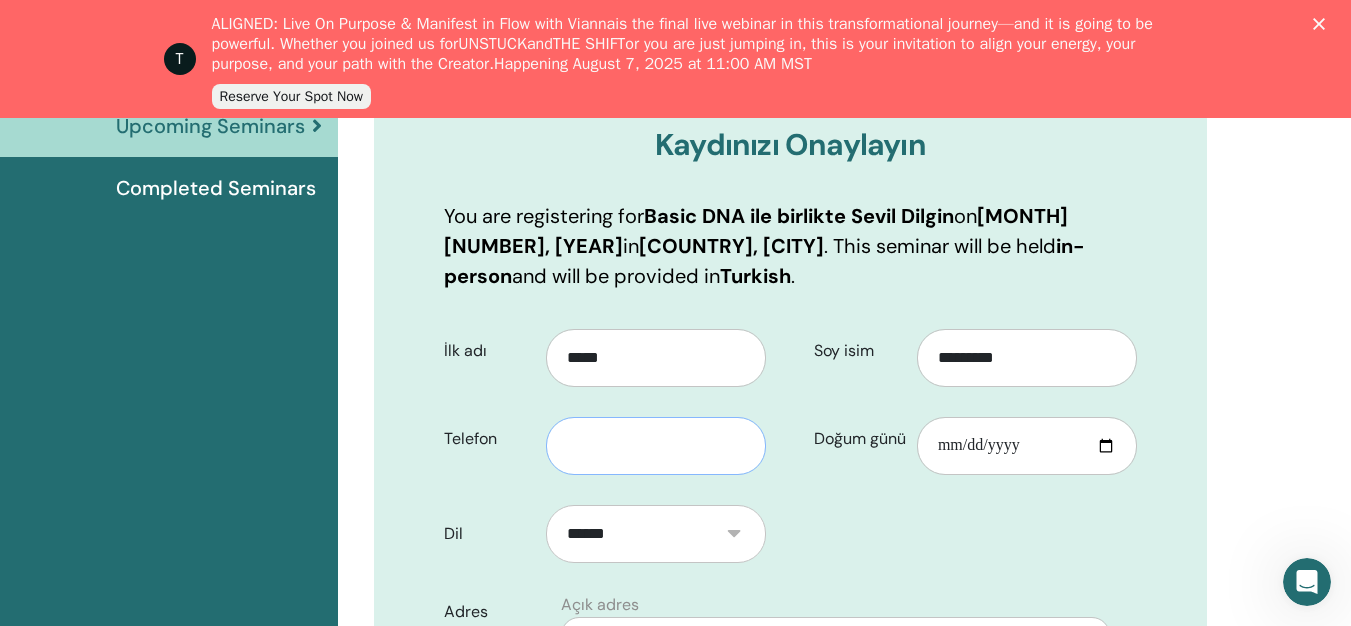 click at bounding box center [656, 446] 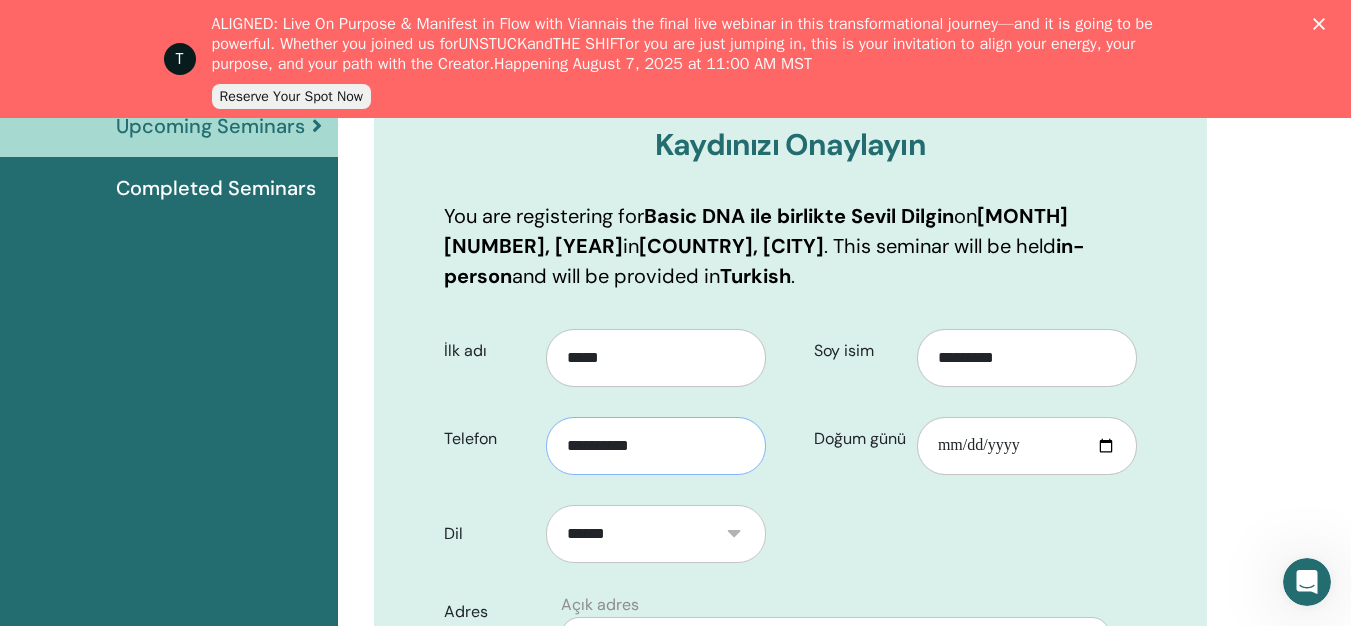 type on "**********" 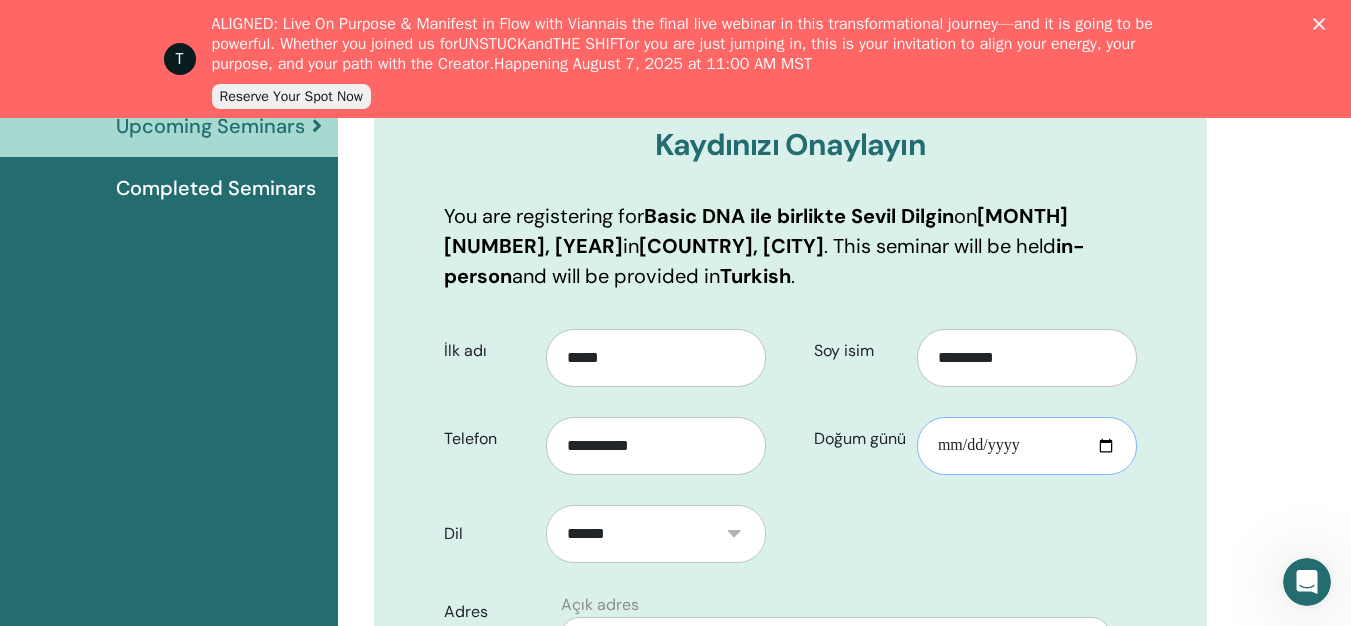 type on "**********" 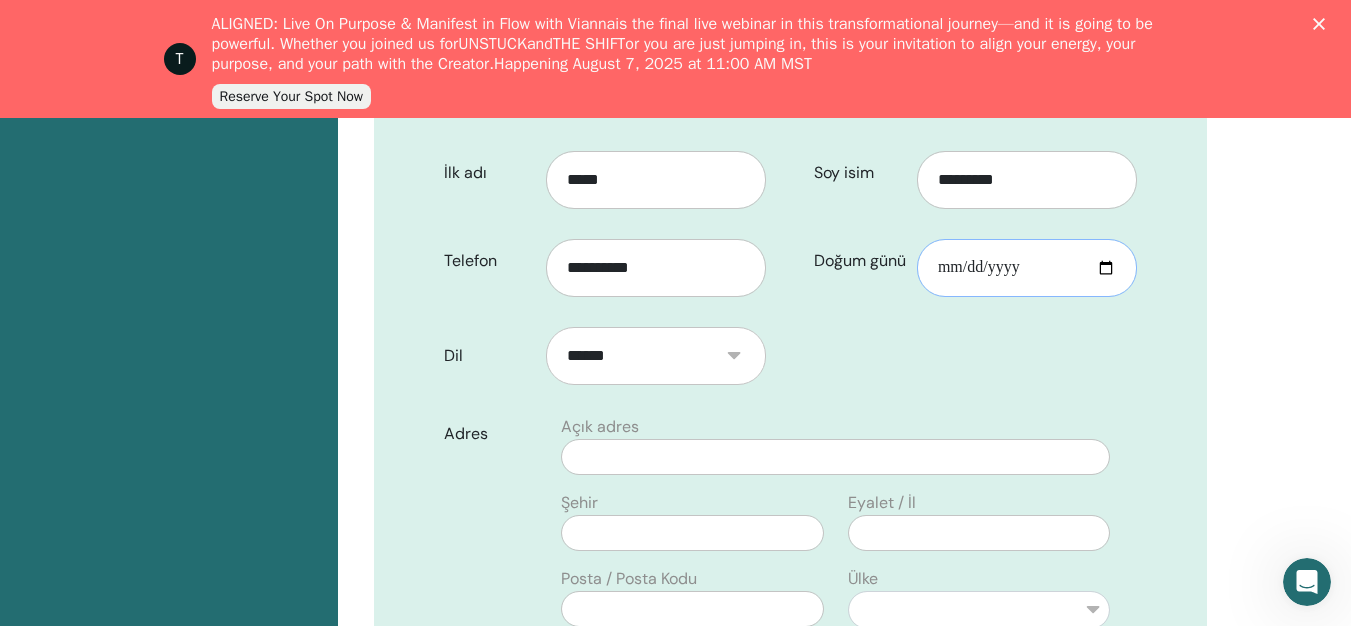 scroll, scrollTop: 548, scrollLeft: 0, axis: vertical 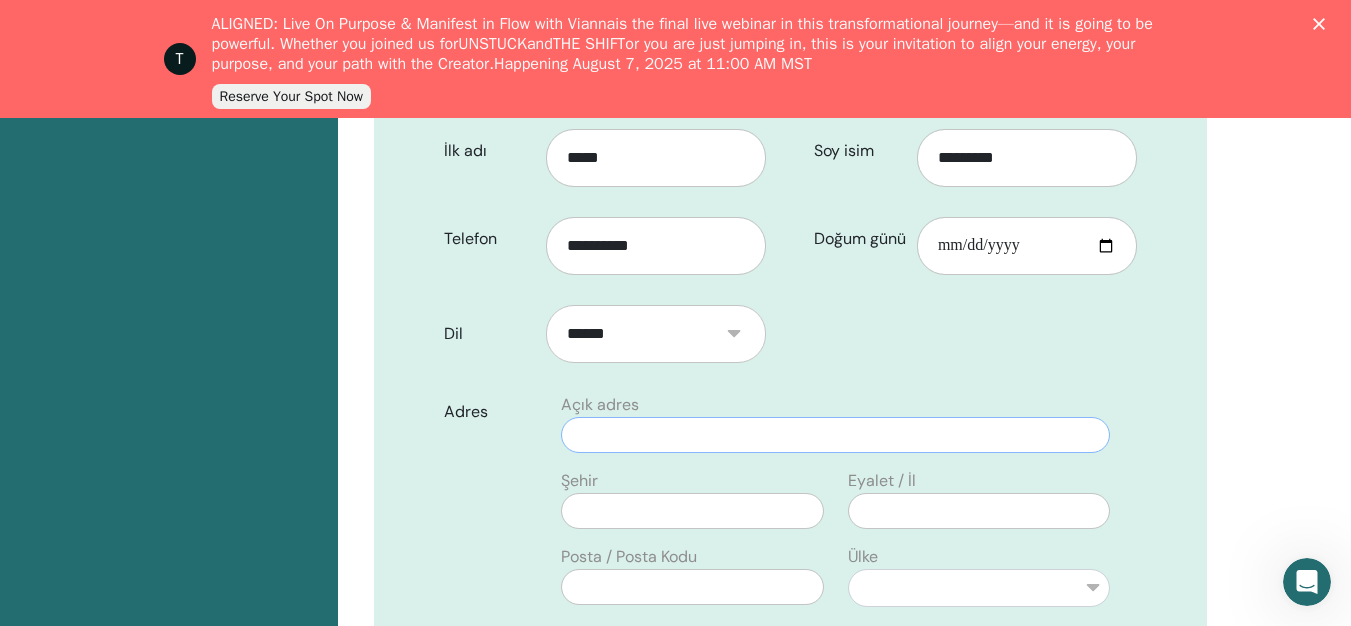 click at bounding box center (835, 435) 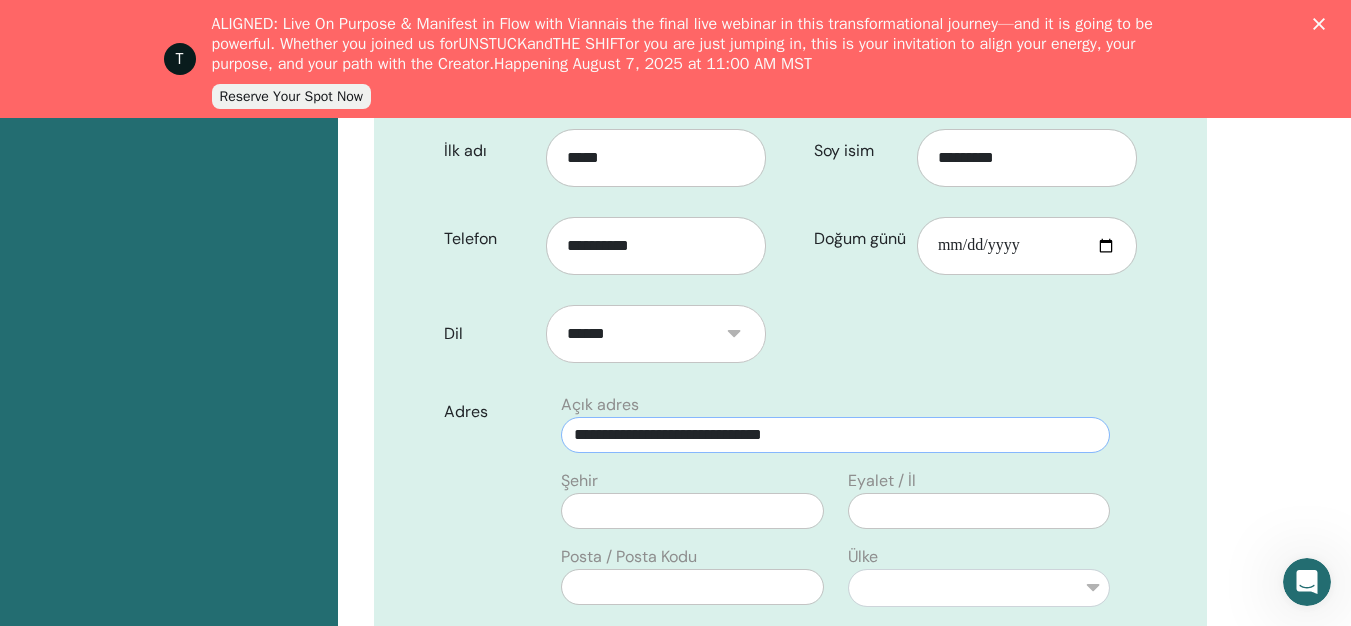 type on "**********" 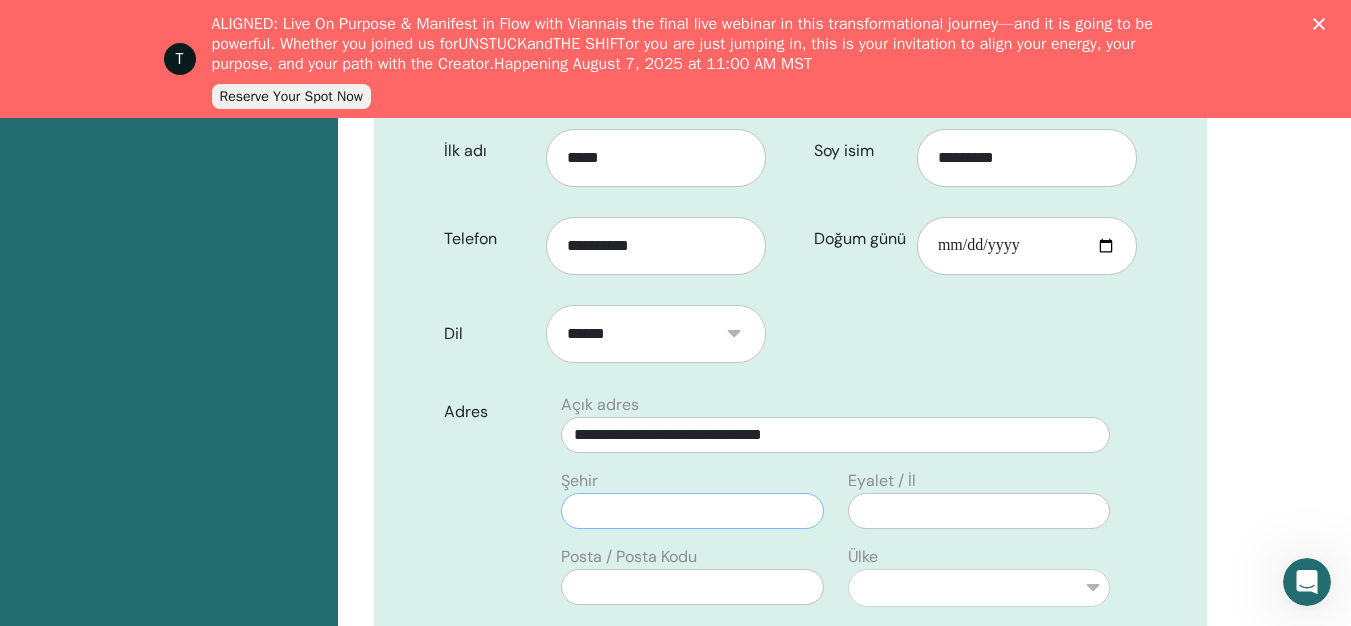 click at bounding box center (692, 511) 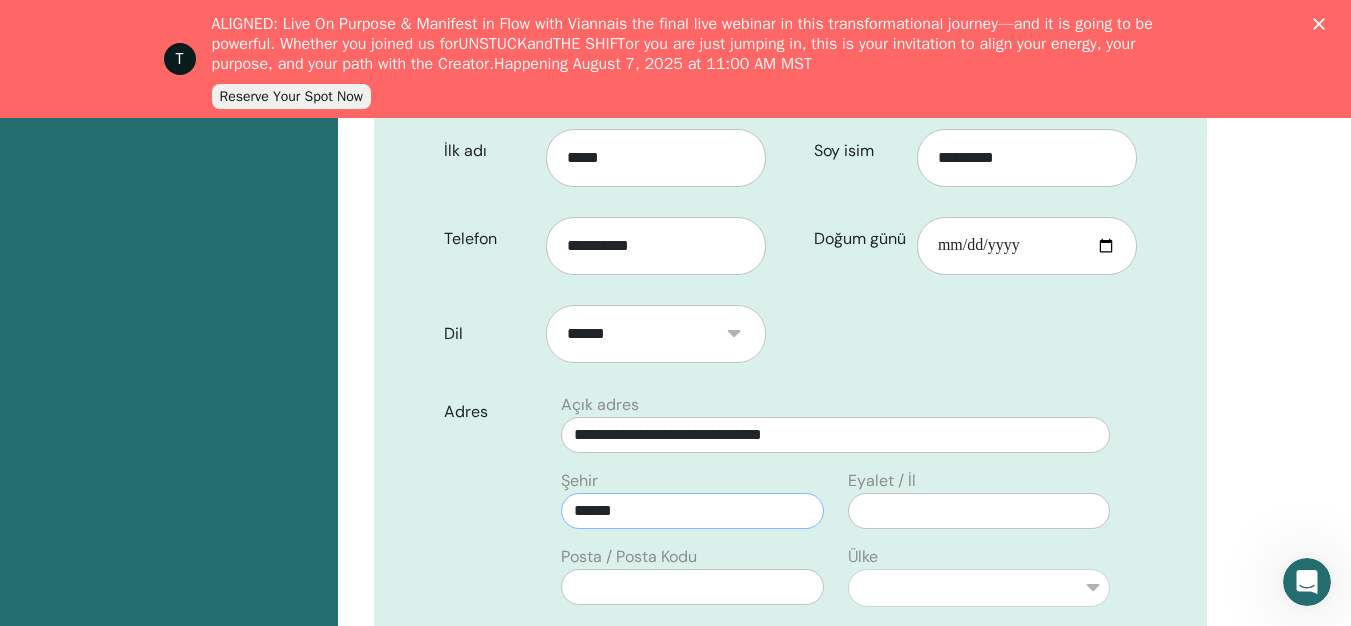 type on "******" 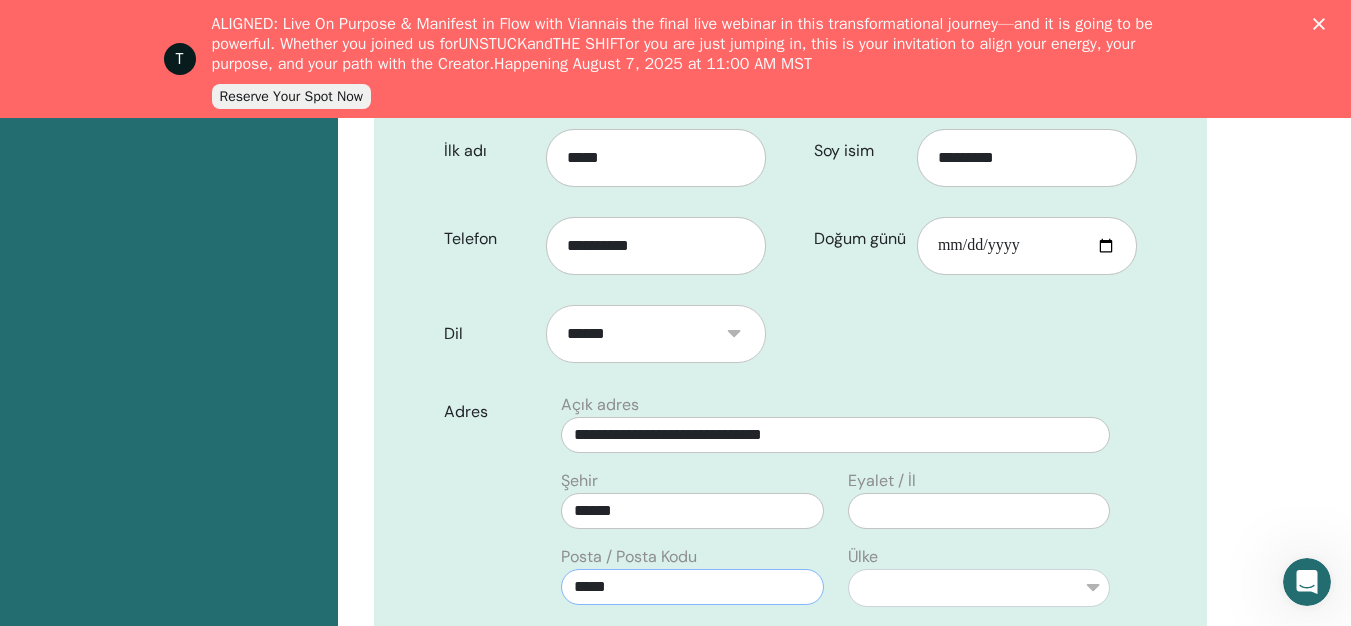 type on "*****" 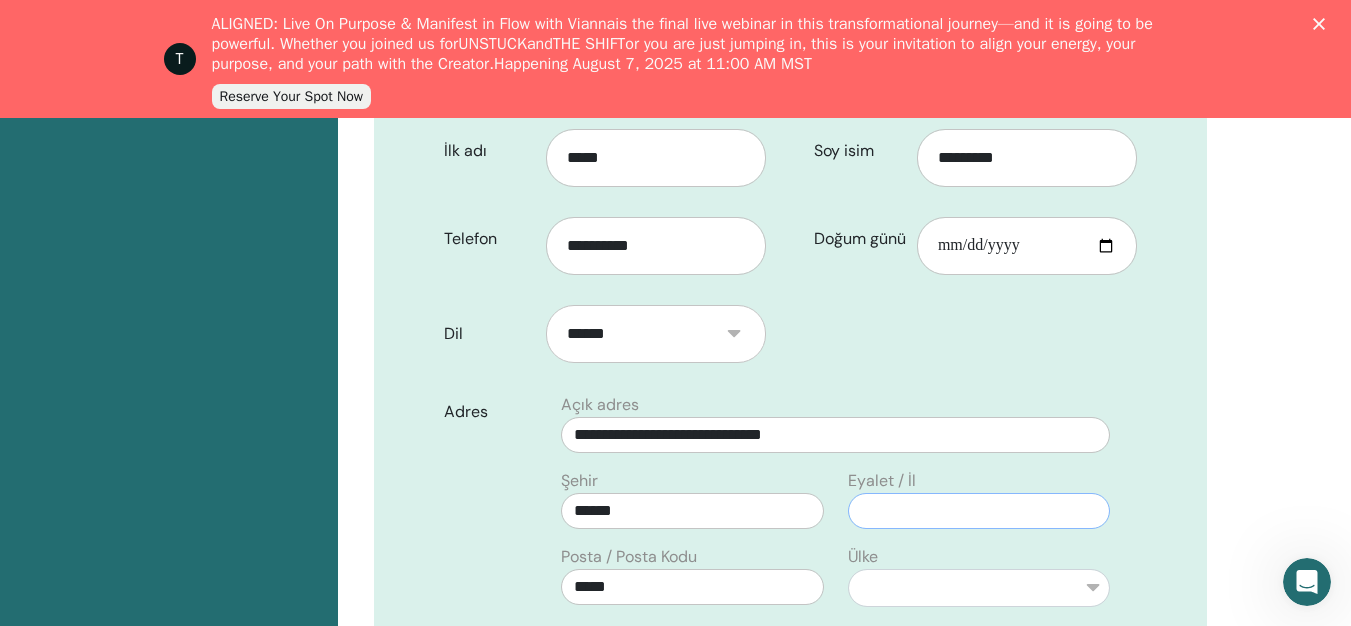 click at bounding box center (979, 511) 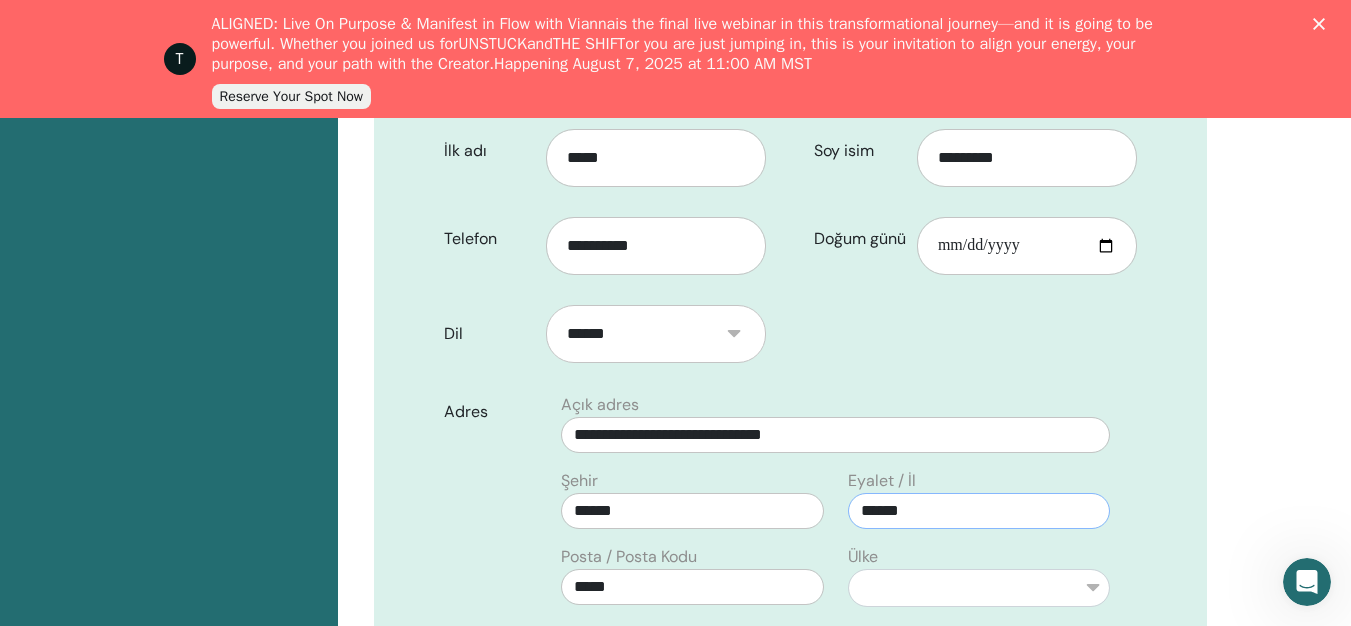 type on "******" 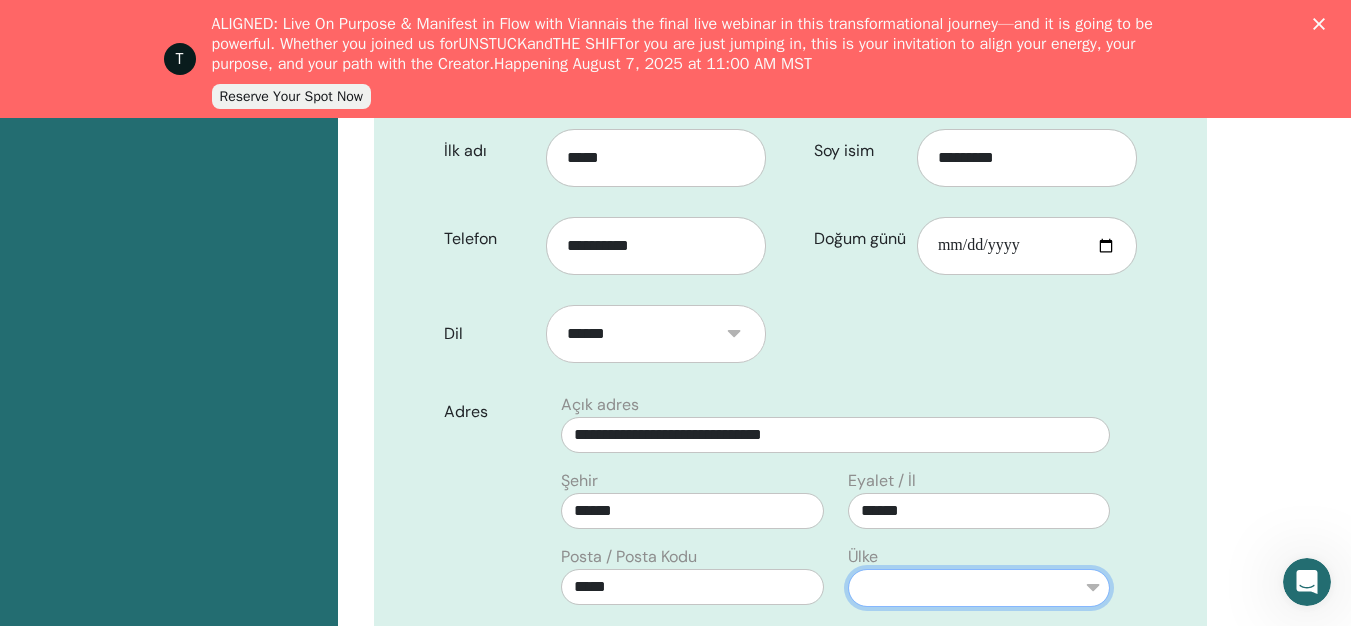 click on "**********" at bounding box center (979, 588) 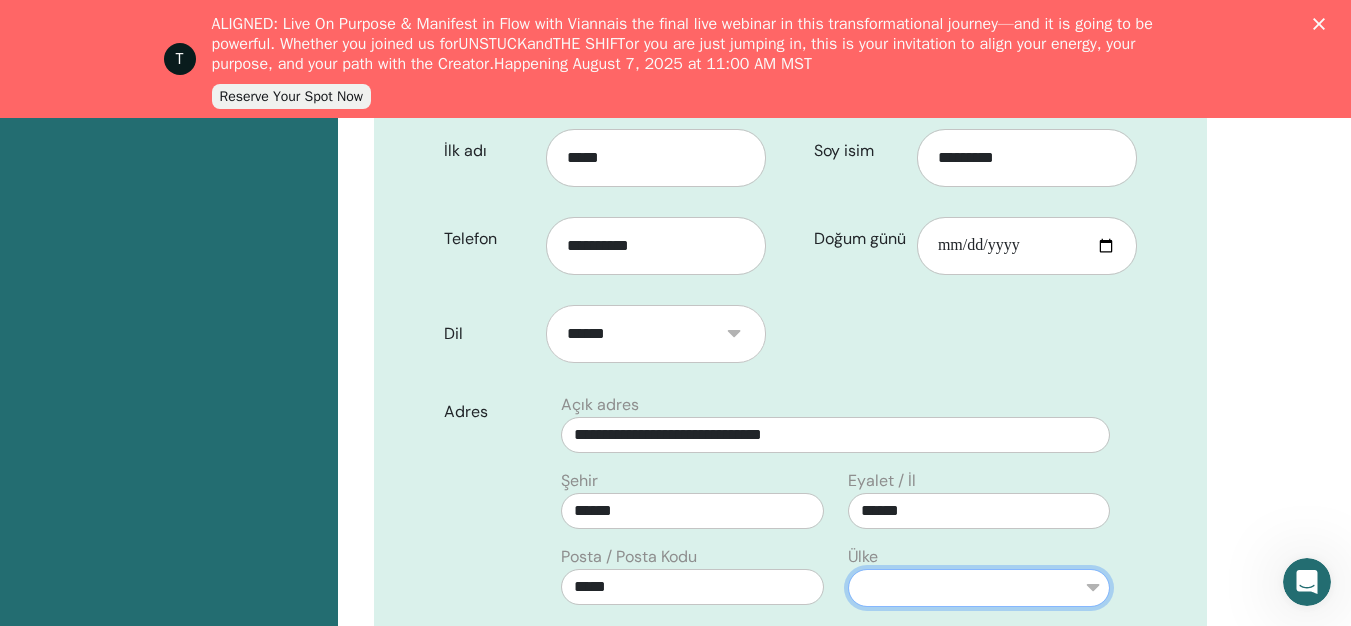 select on "**" 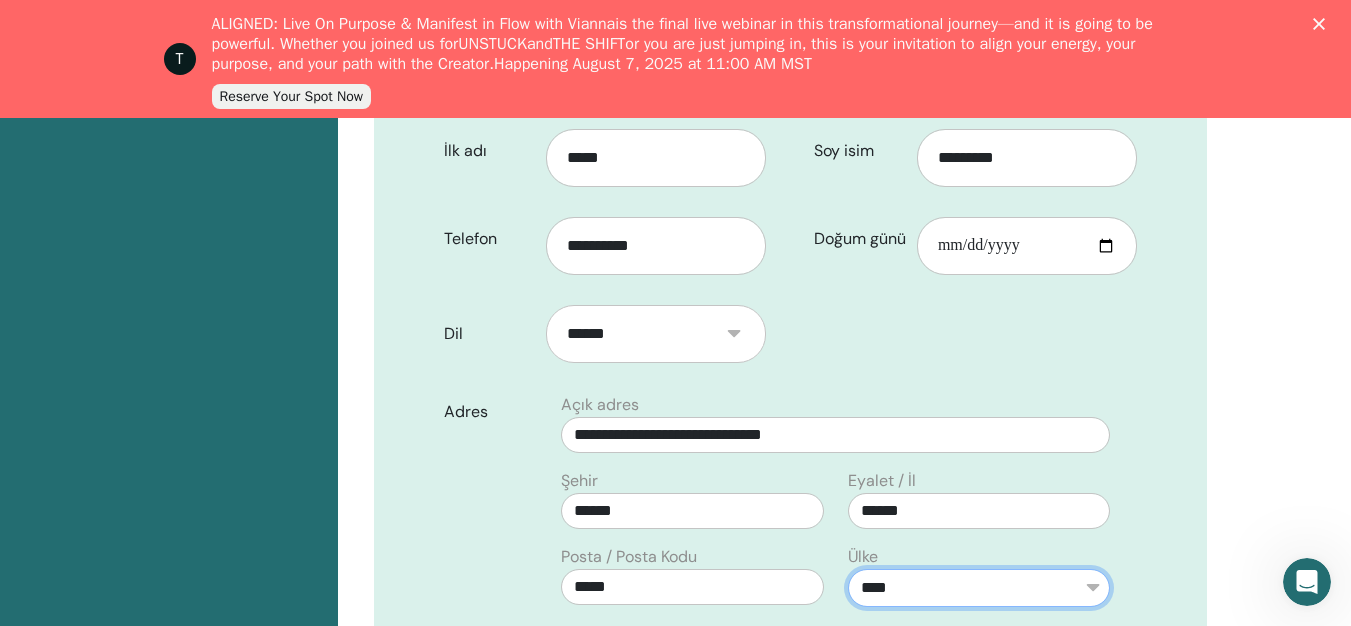 click on "**********" at bounding box center (979, 588) 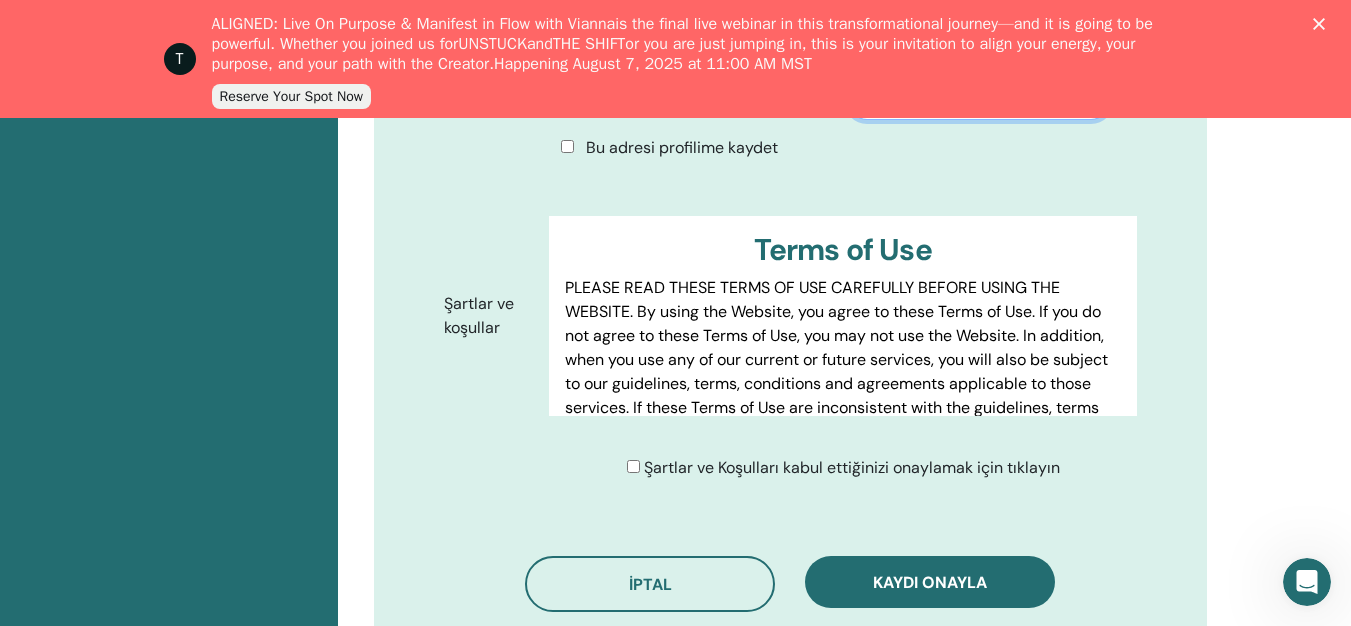 scroll, scrollTop: 1048, scrollLeft: 0, axis: vertical 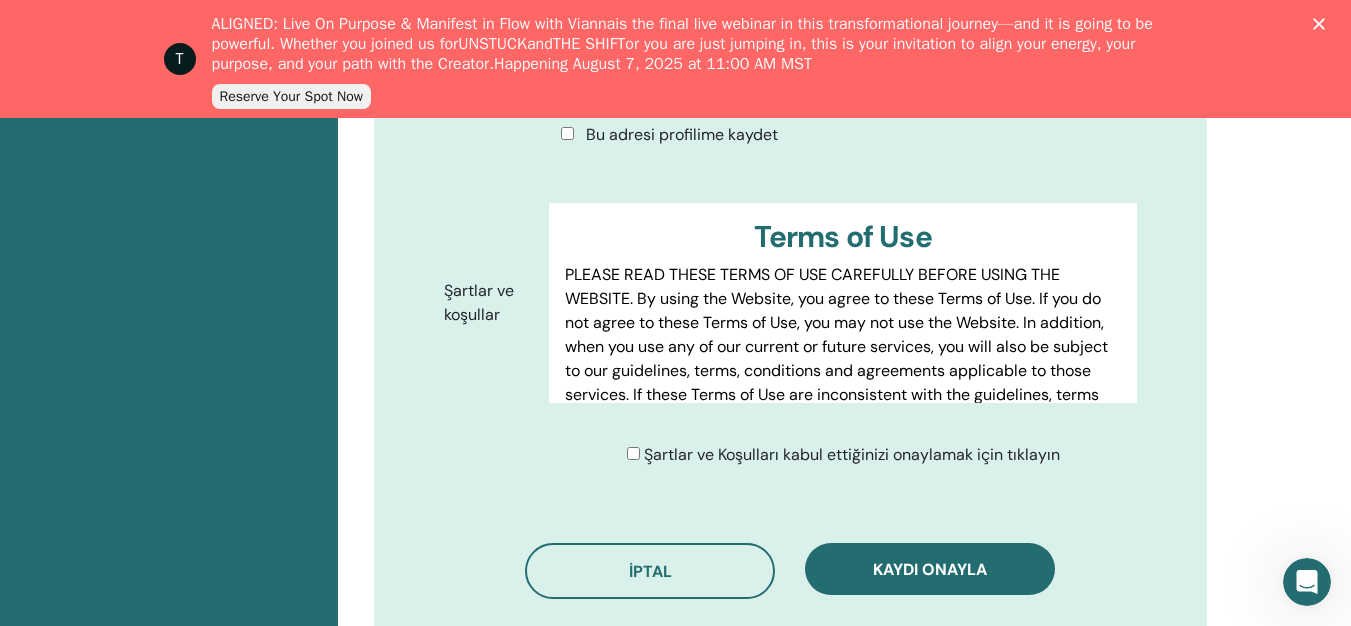 click on "Şartlar ve Koşulları kabul ettiğinizi onaylamak için tıklayın" at bounding box center [843, 455] 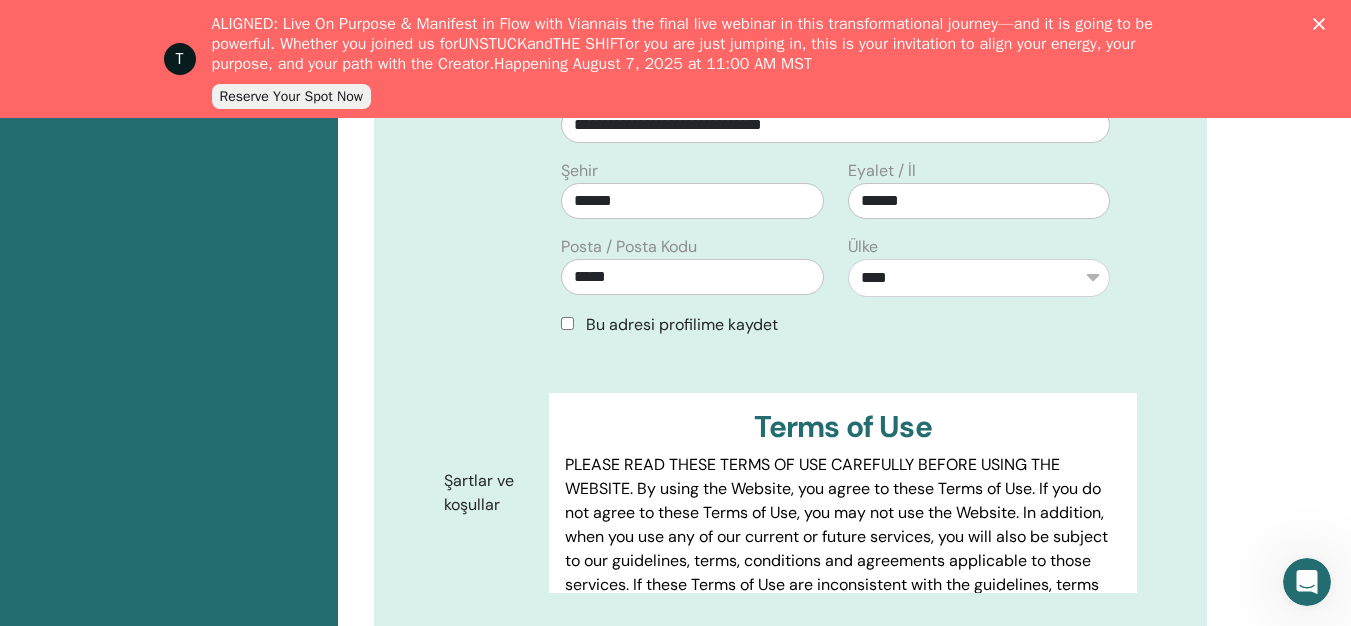 scroll, scrollTop: 848, scrollLeft: 0, axis: vertical 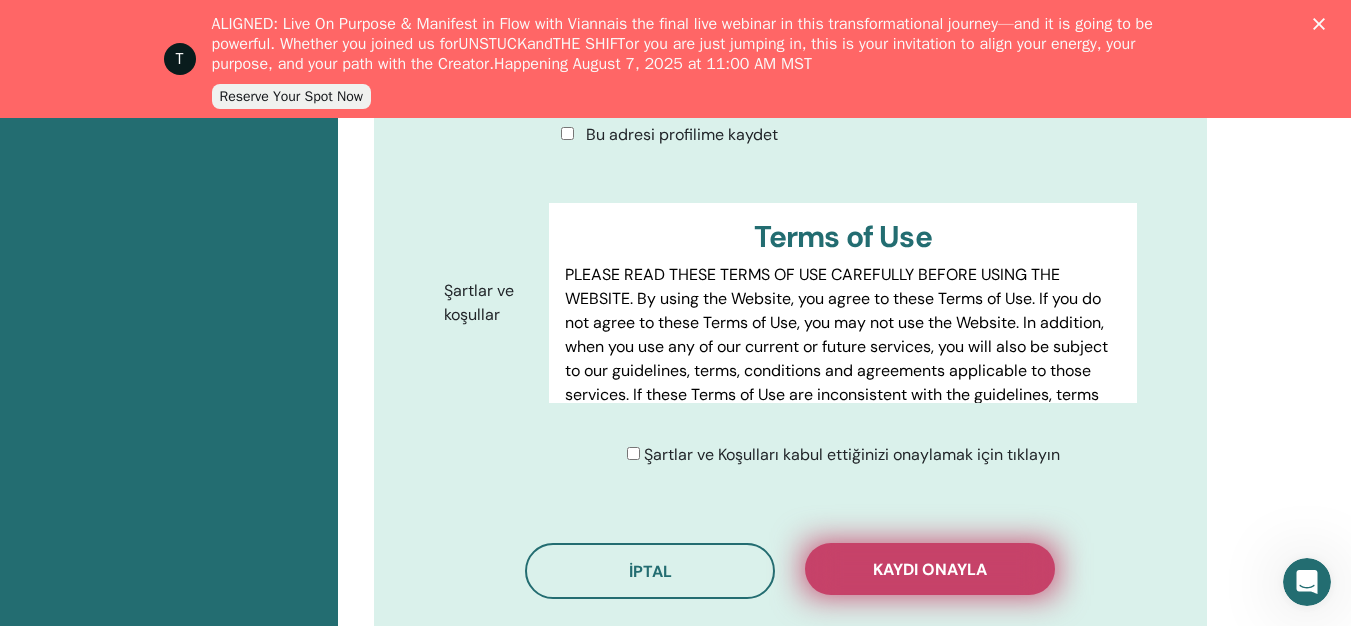 click on "Kaydı onayla" at bounding box center [930, 569] 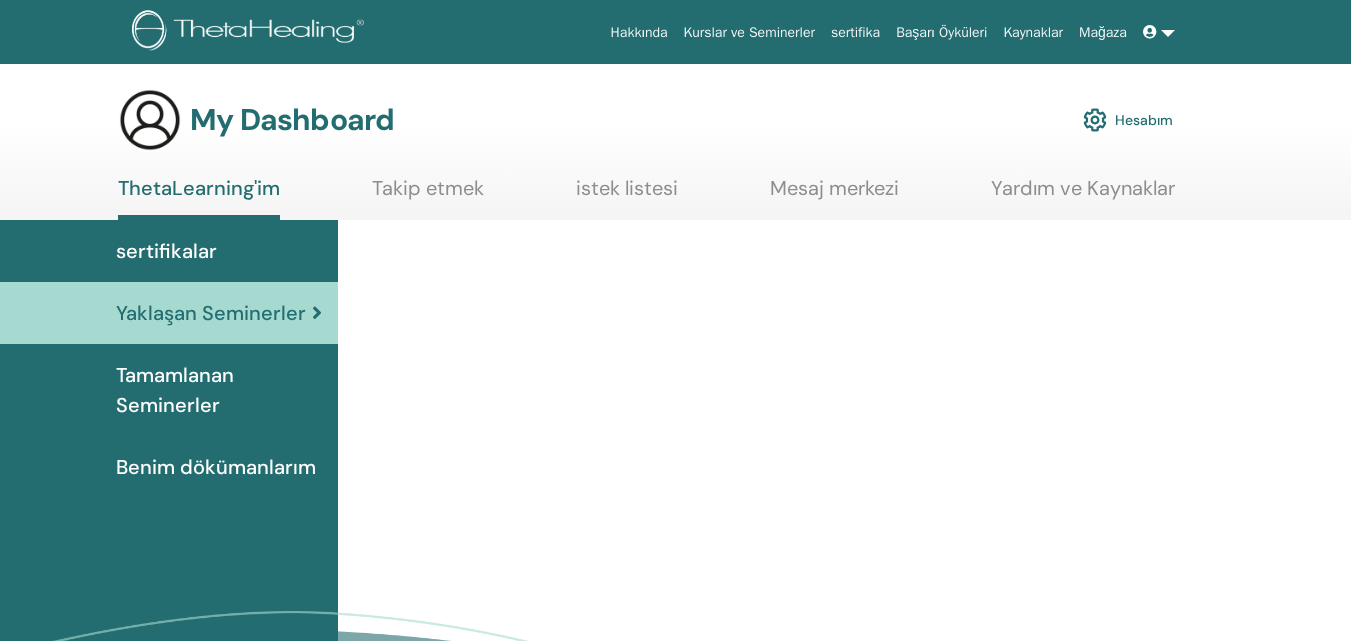 scroll, scrollTop: 0, scrollLeft: 0, axis: both 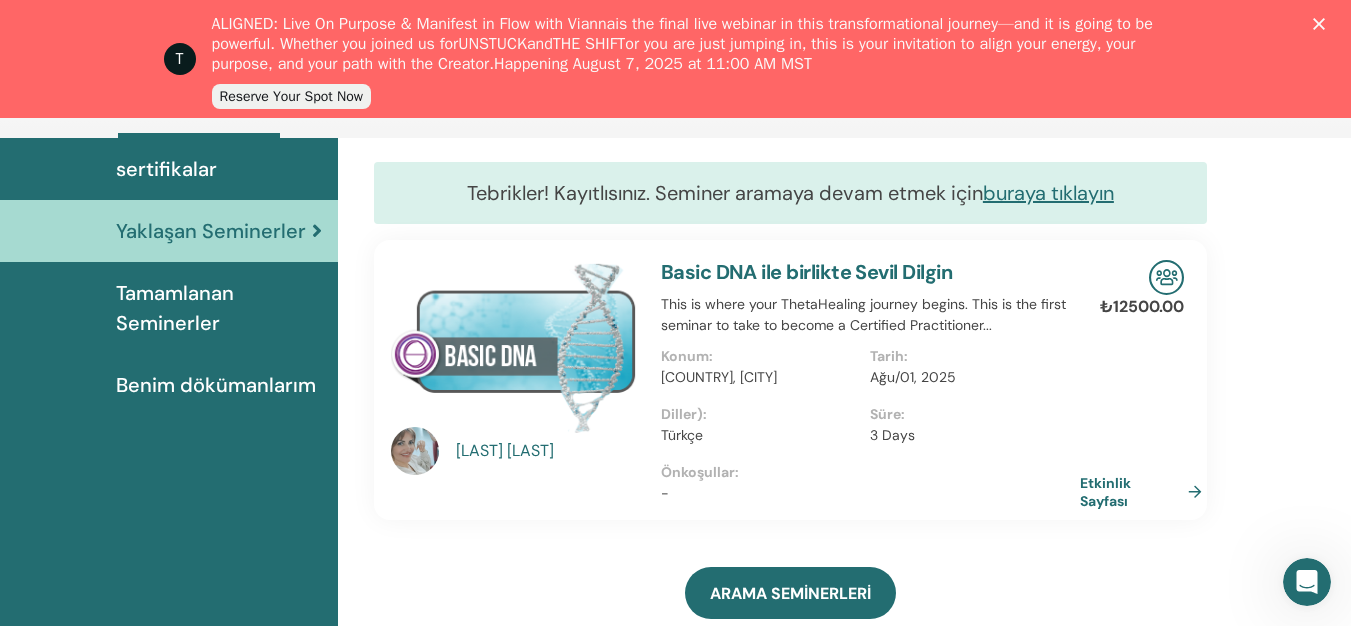 click 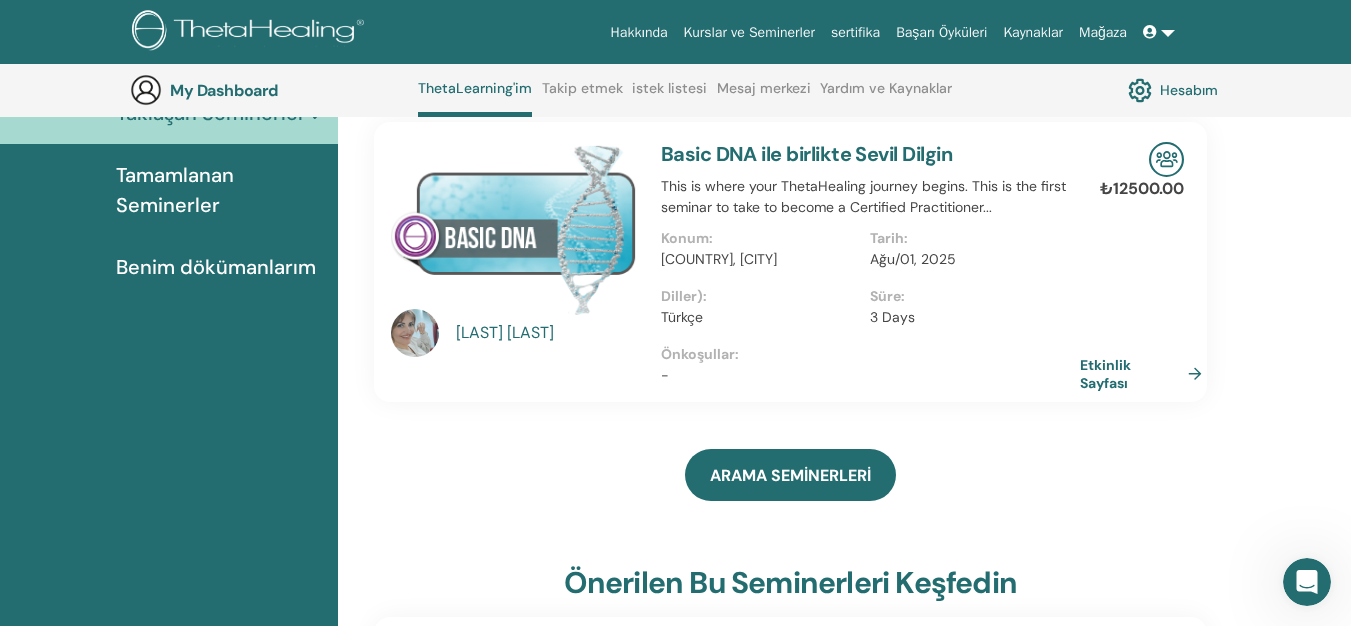 click at bounding box center (1159, 32) 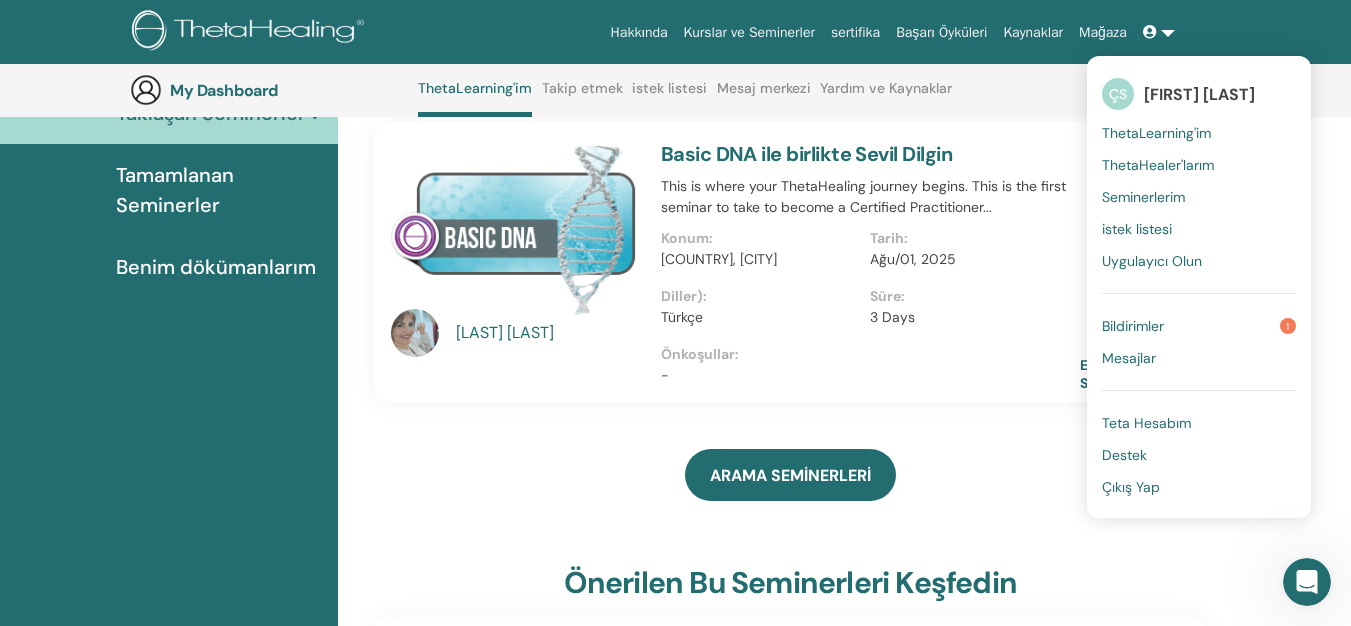 click on "Çıkış Yap" at bounding box center (1131, 487) 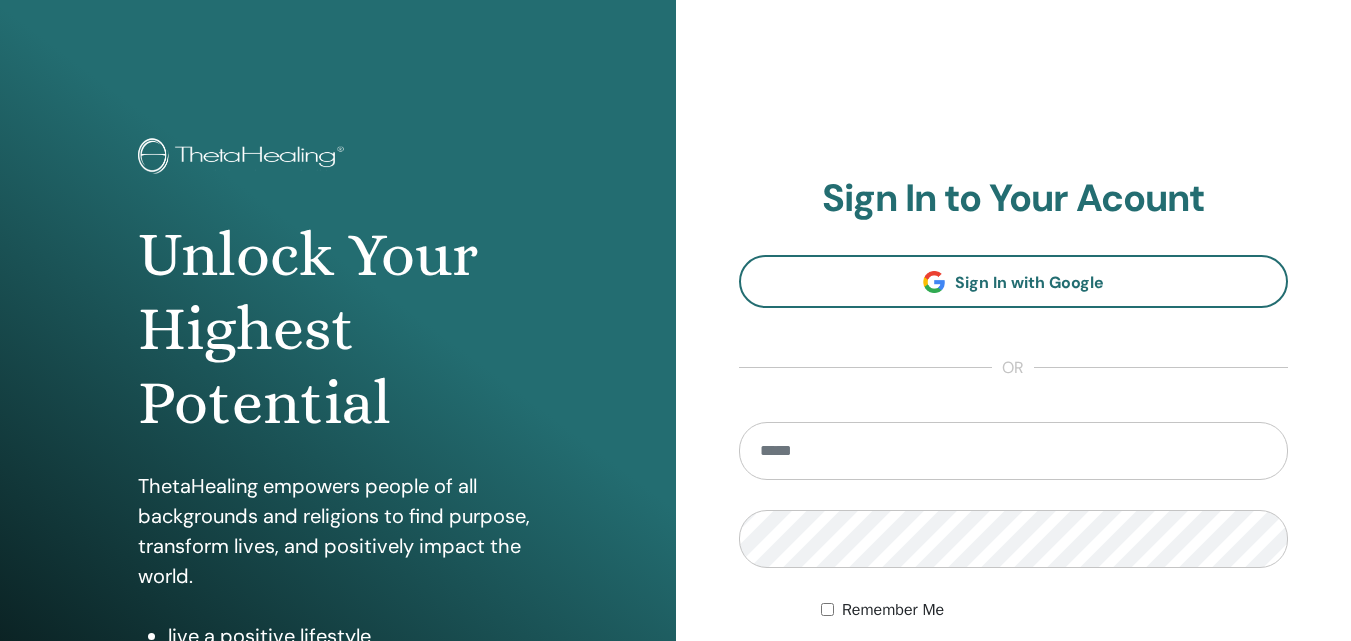scroll, scrollTop: 0, scrollLeft: 0, axis: both 